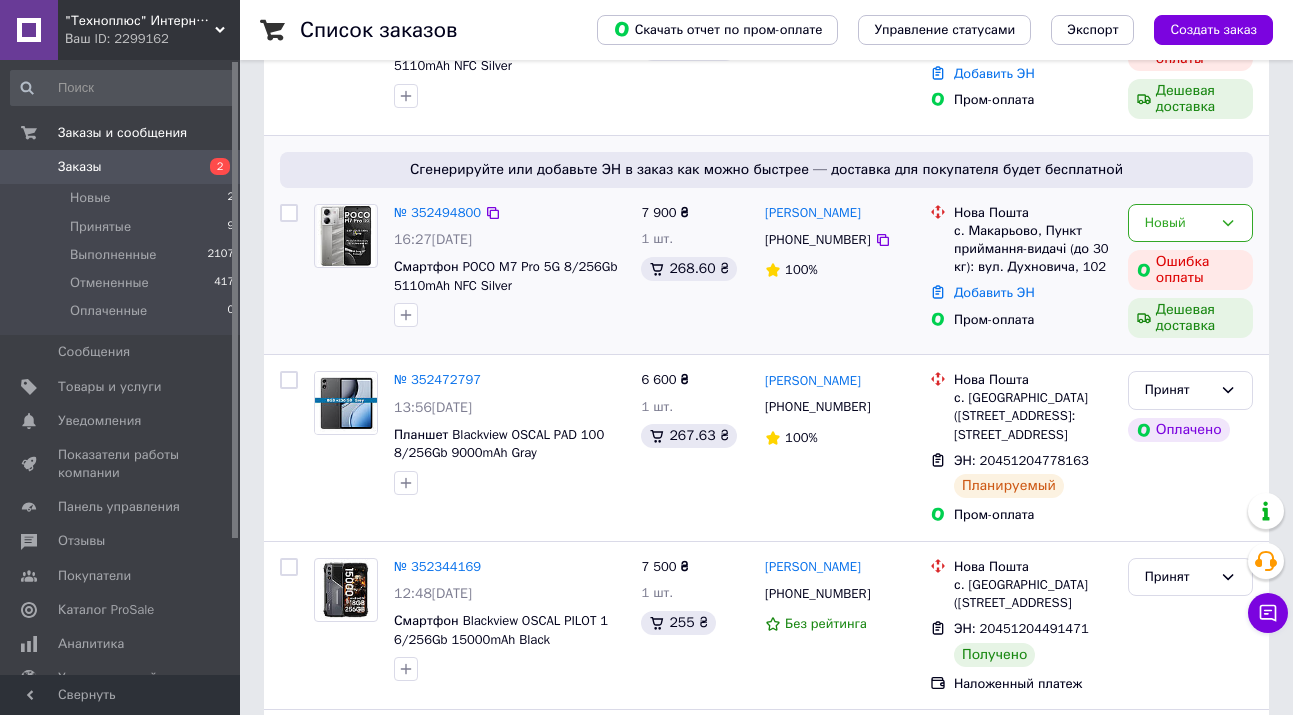scroll, scrollTop: 260, scrollLeft: 0, axis: vertical 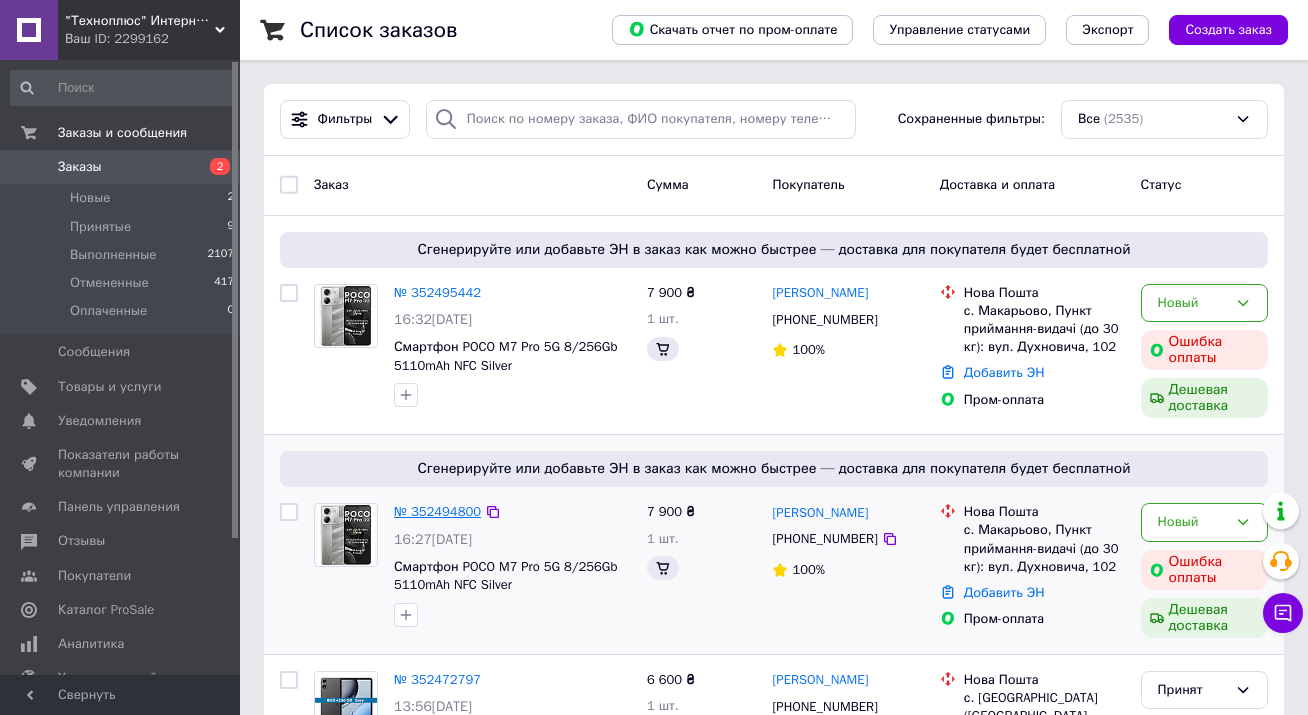click on "№ 352494800" at bounding box center [437, 511] 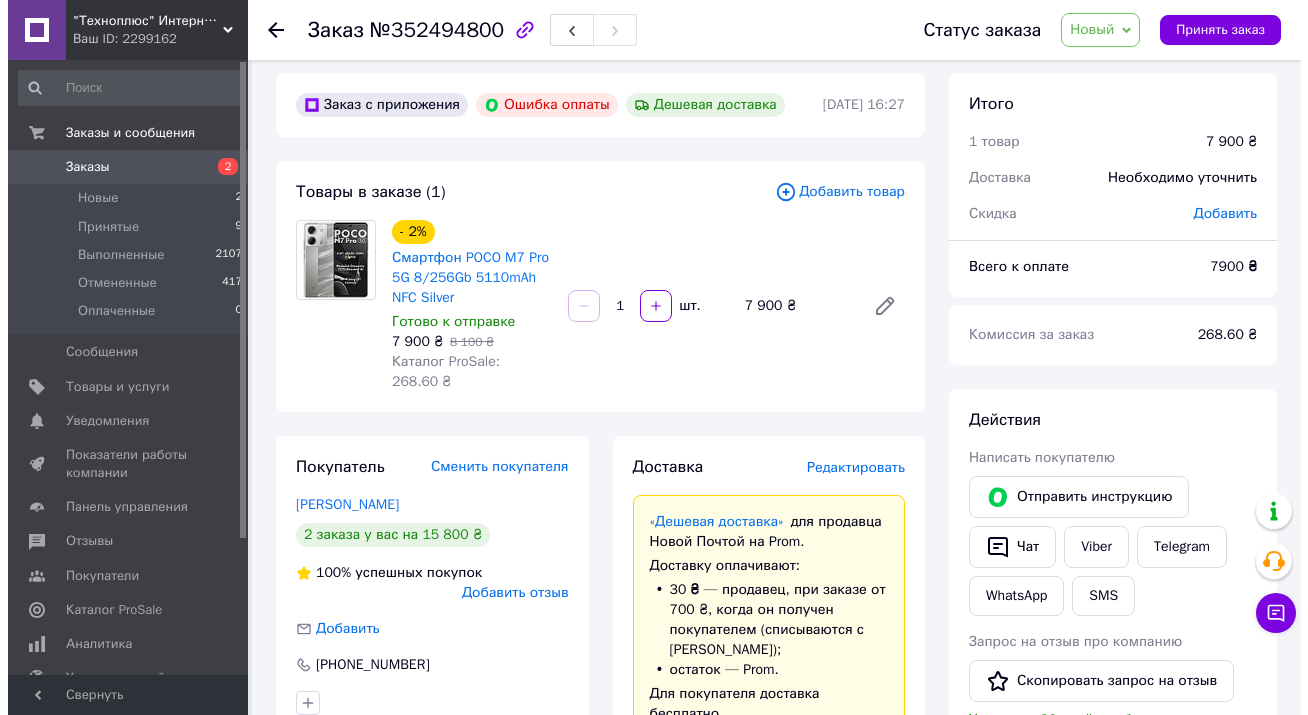 scroll, scrollTop: 0, scrollLeft: 0, axis: both 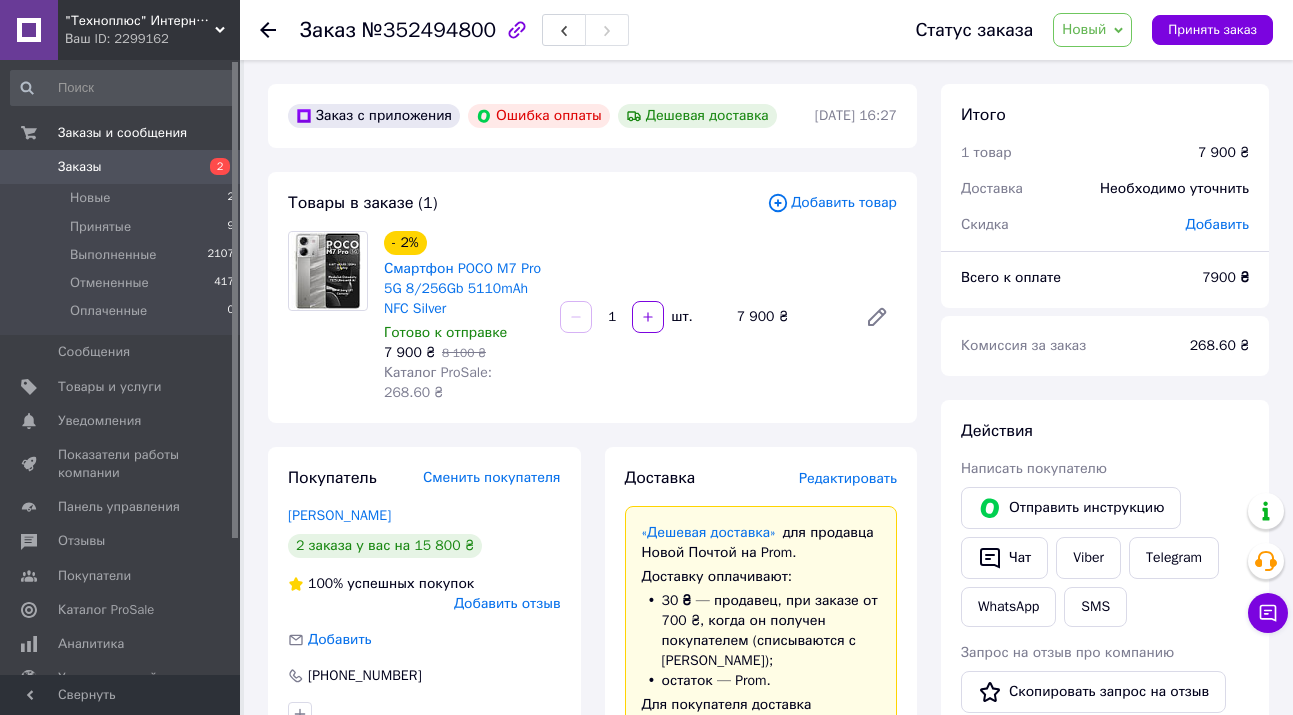 click on "Заказы" at bounding box center (80, 167) 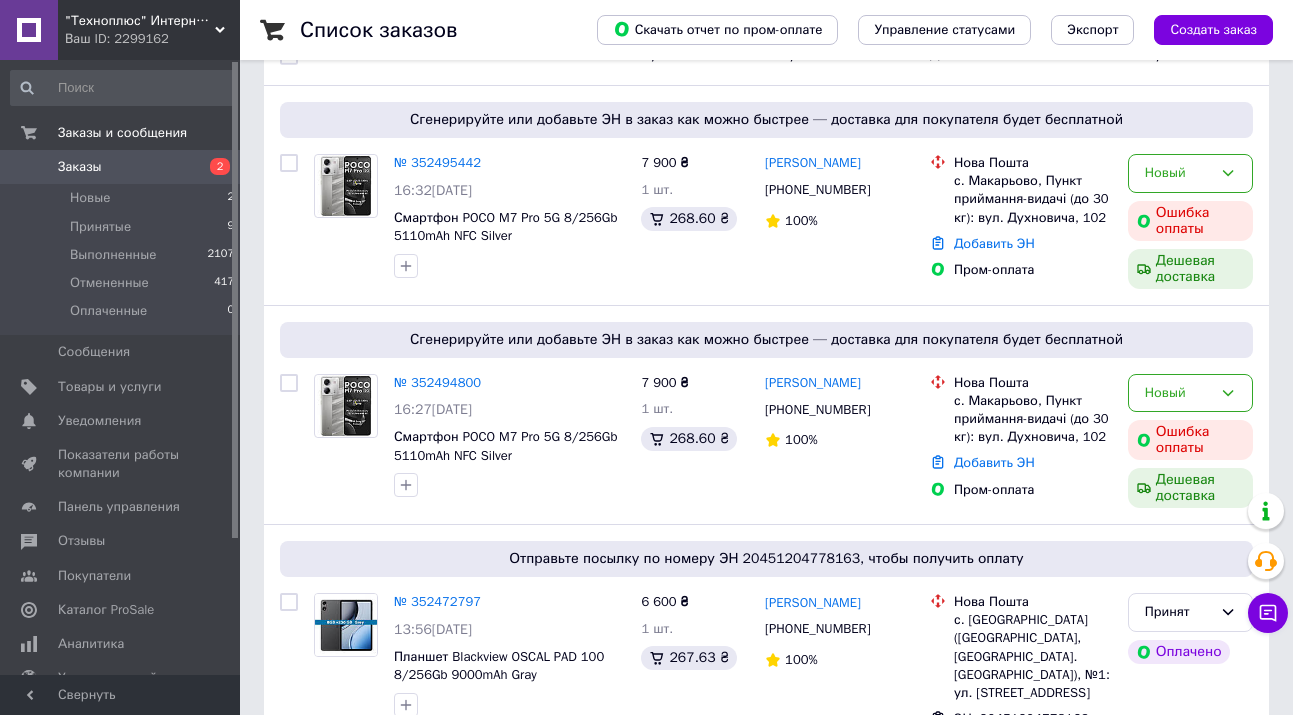 scroll, scrollTop: 260, scrollLeft: 0, axis: vertical 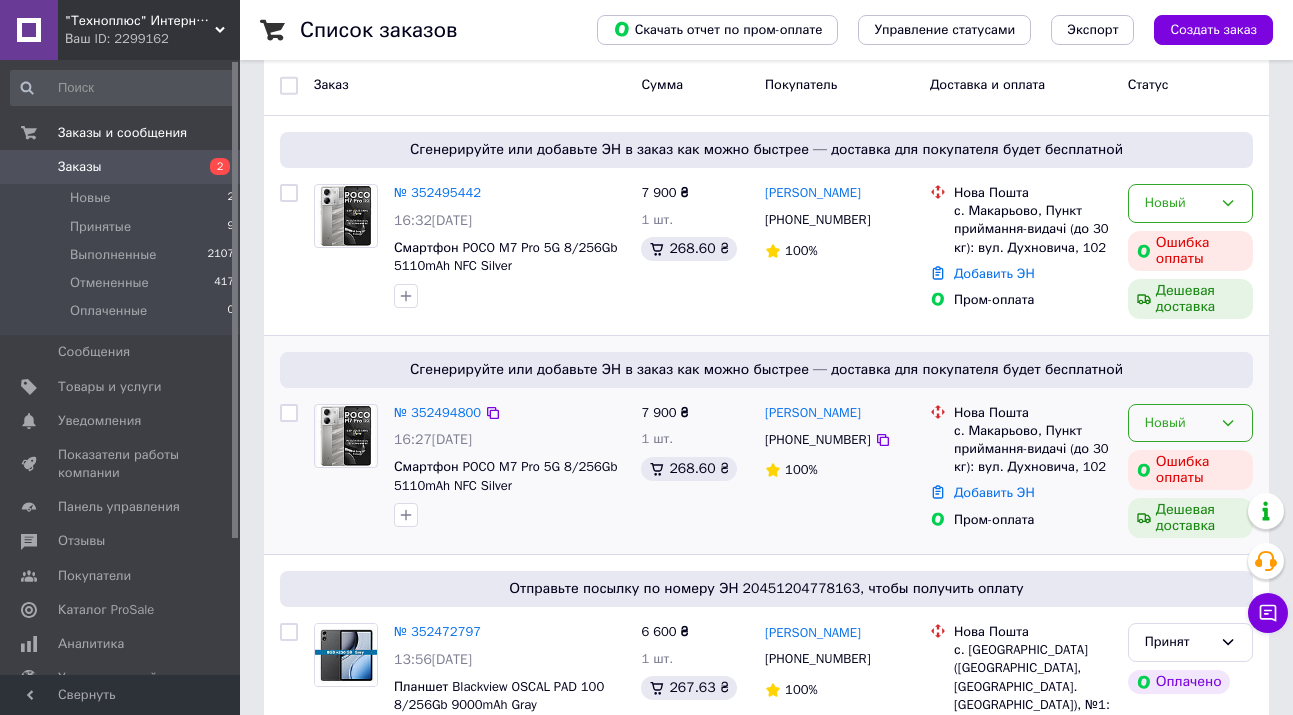 click on "Новый" at bounding box center [1178, 423] 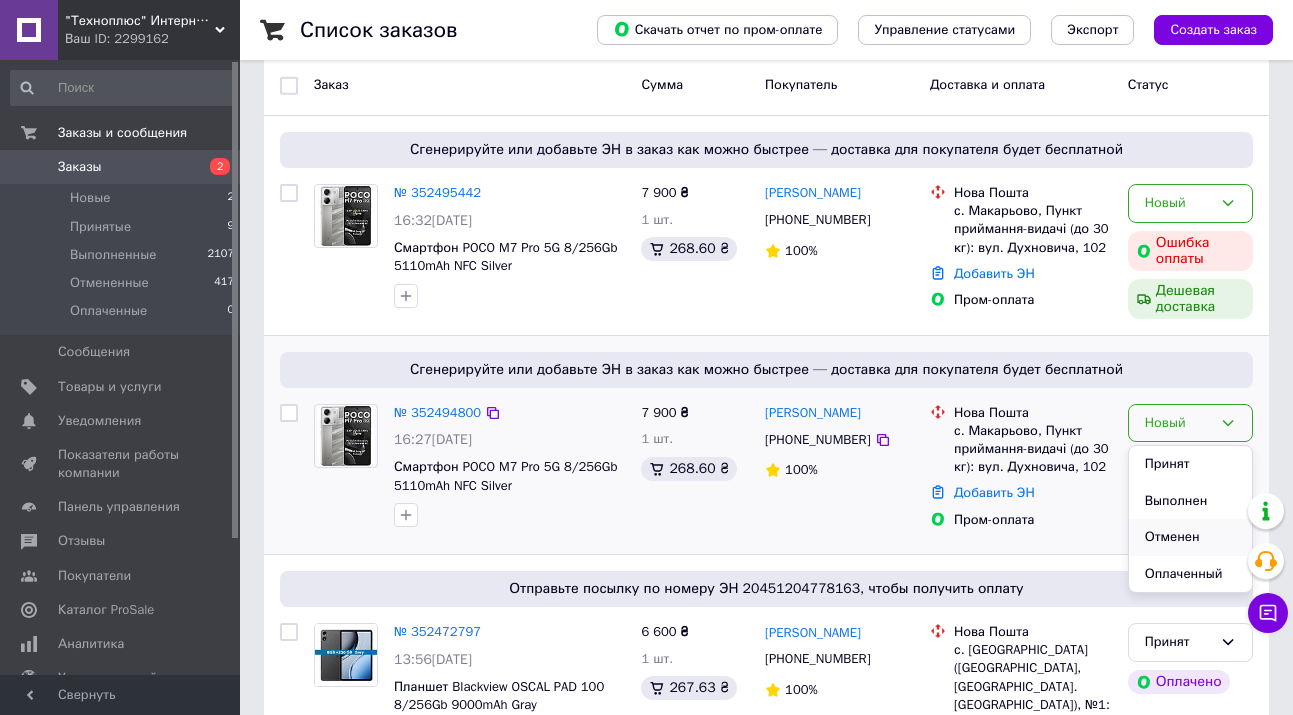 click on "Отменен" at bounding box center [1190, 537] 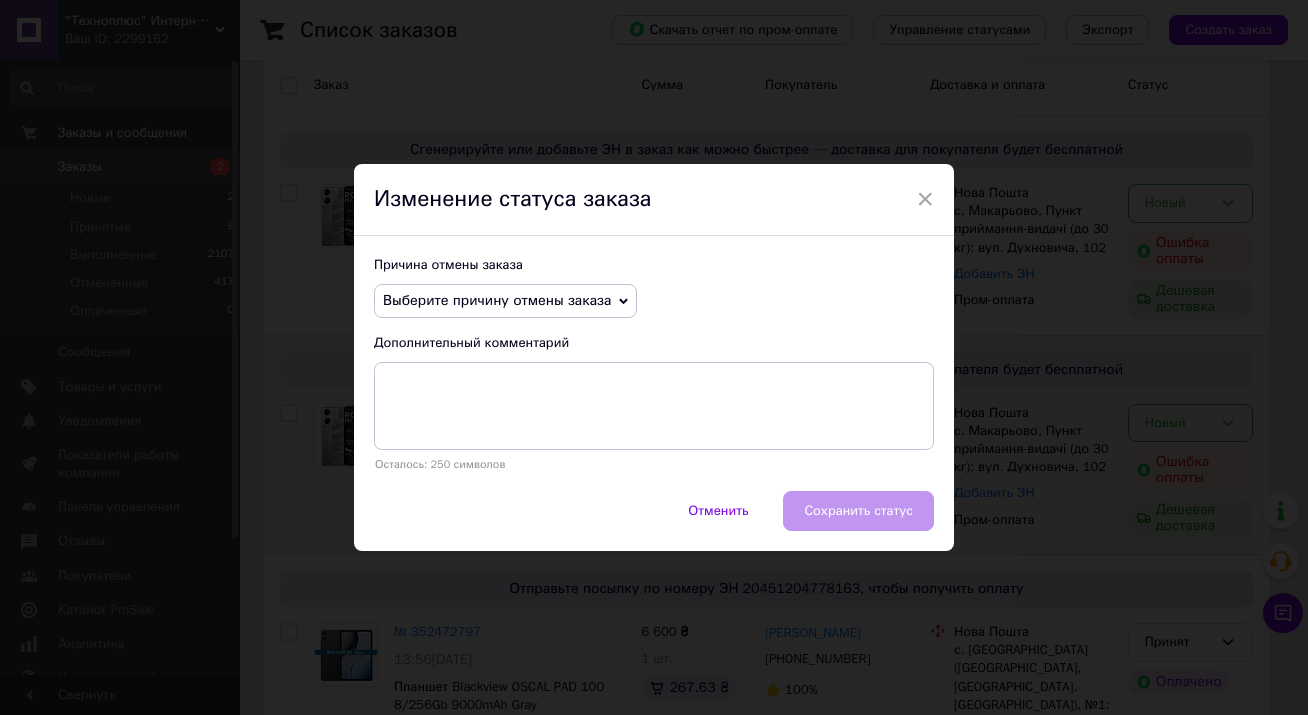 click on "Выберите причину отмены заказа" at bounding box center [497, 300] 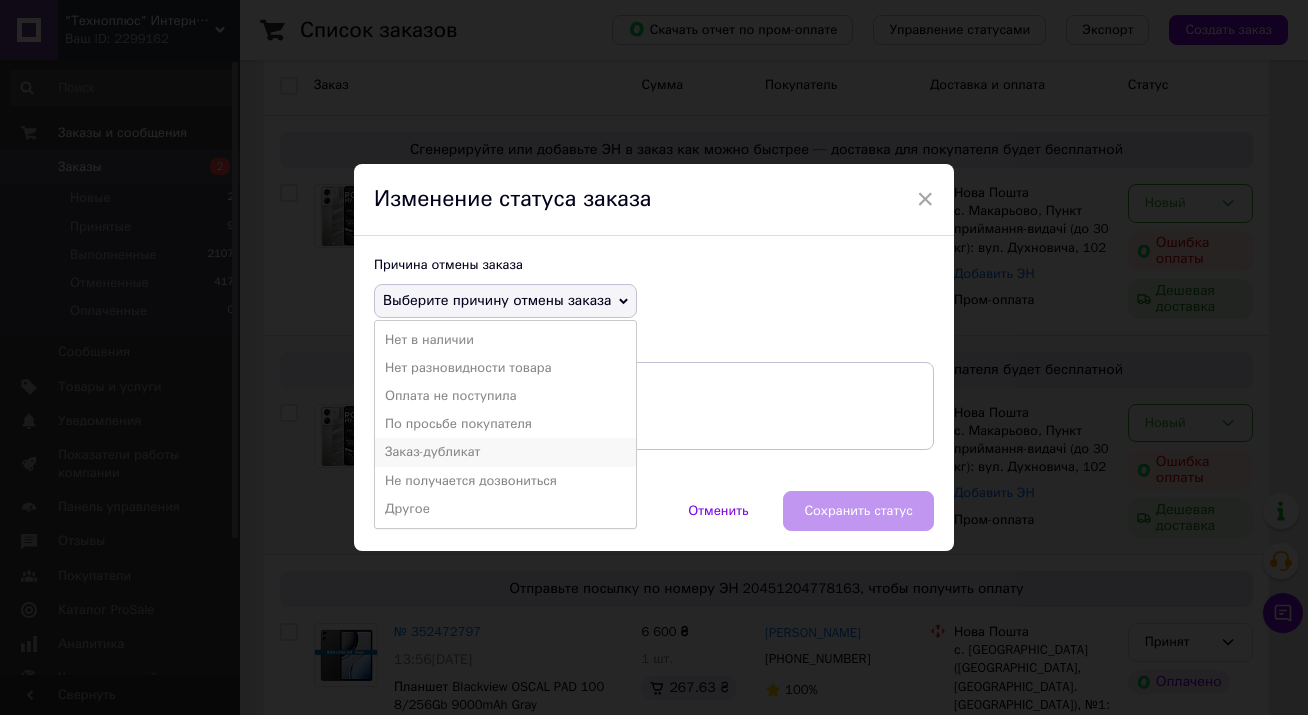click on "Заказ-дубликат" at bounding box center [505, 452] 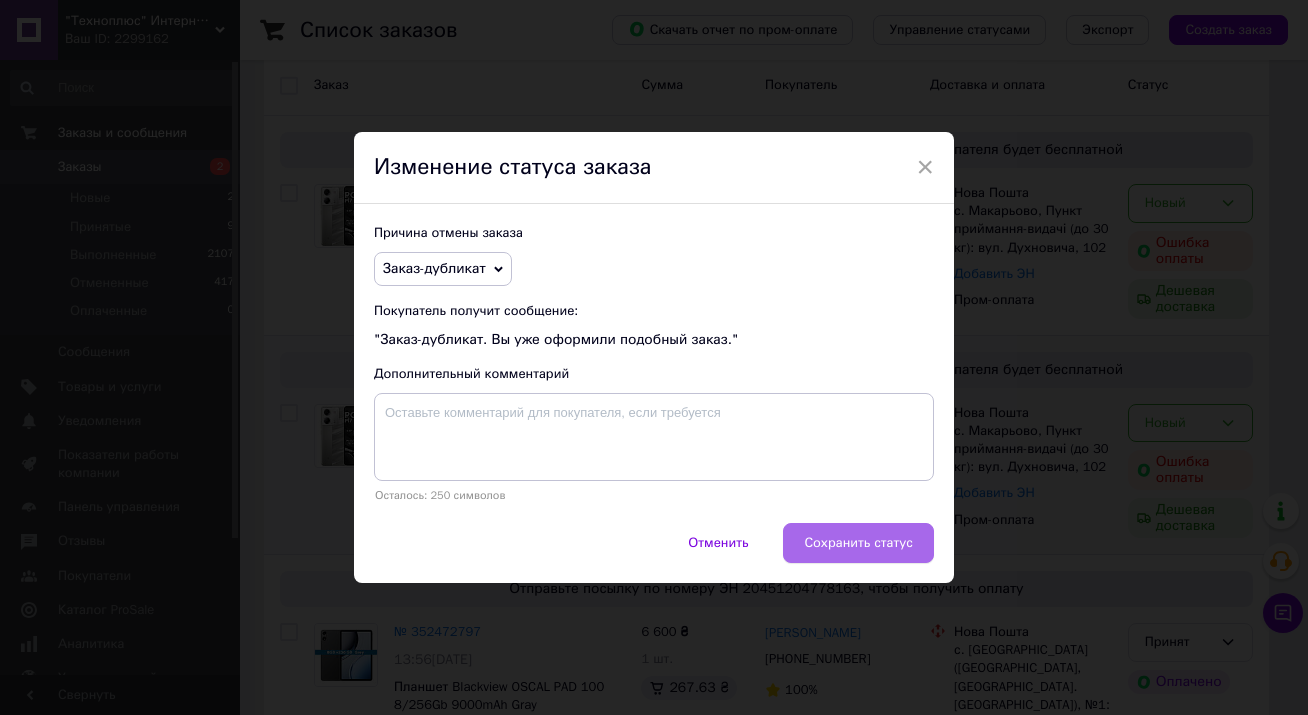click on "Сохранить статус" at bounding box center [858, 543] 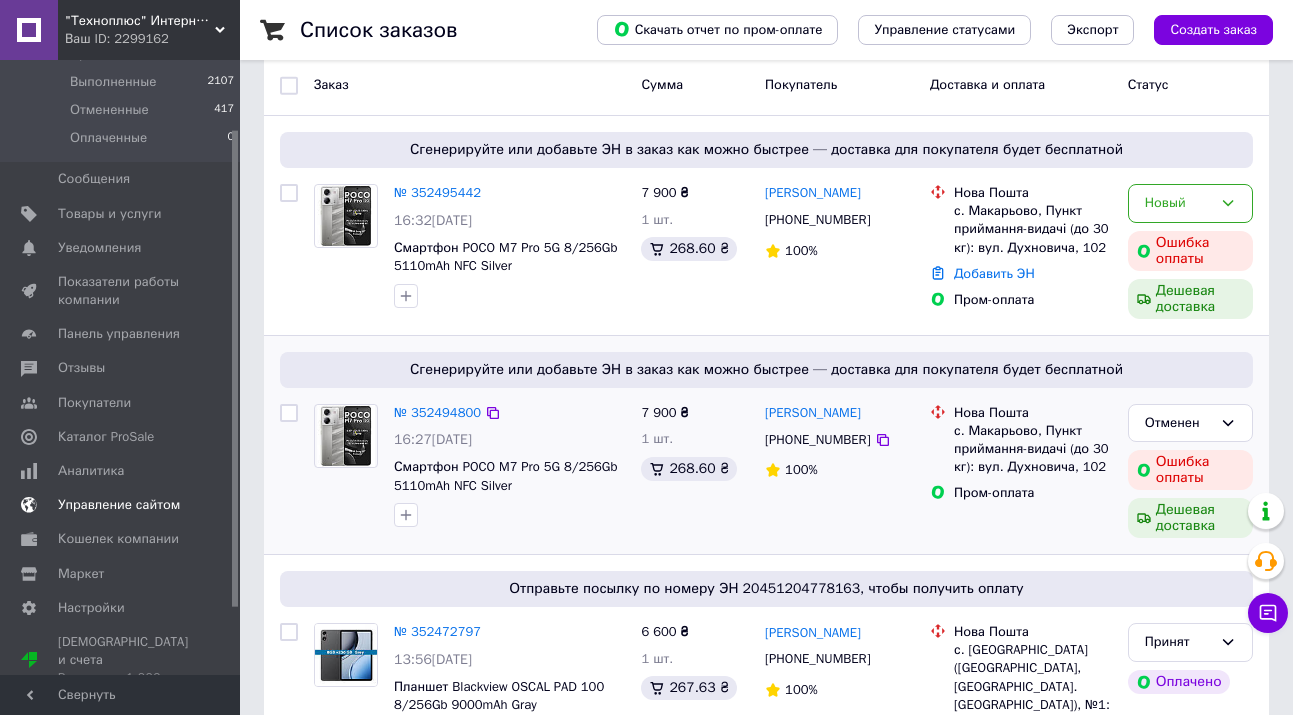 scroll, scrollTop: 175, scrollLeft: 0, axis: vertical 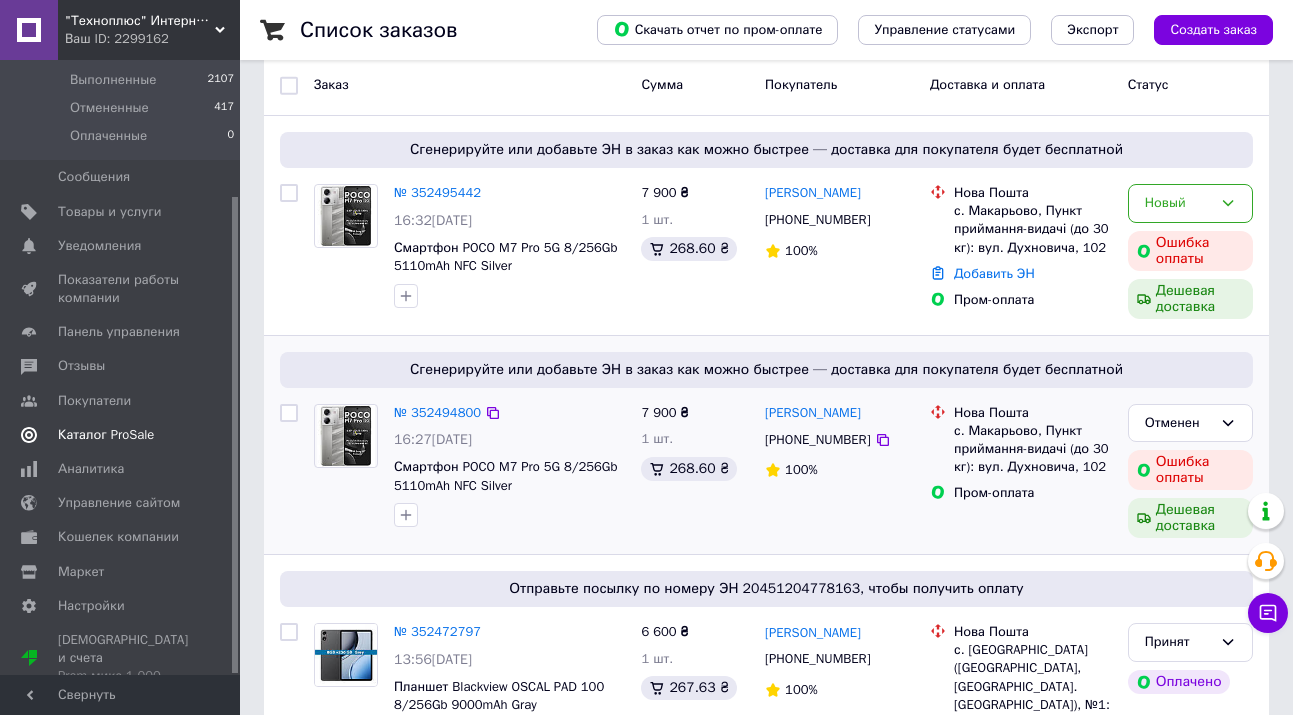 click on "Каталог ProSale" at bounding box center (106, 435) 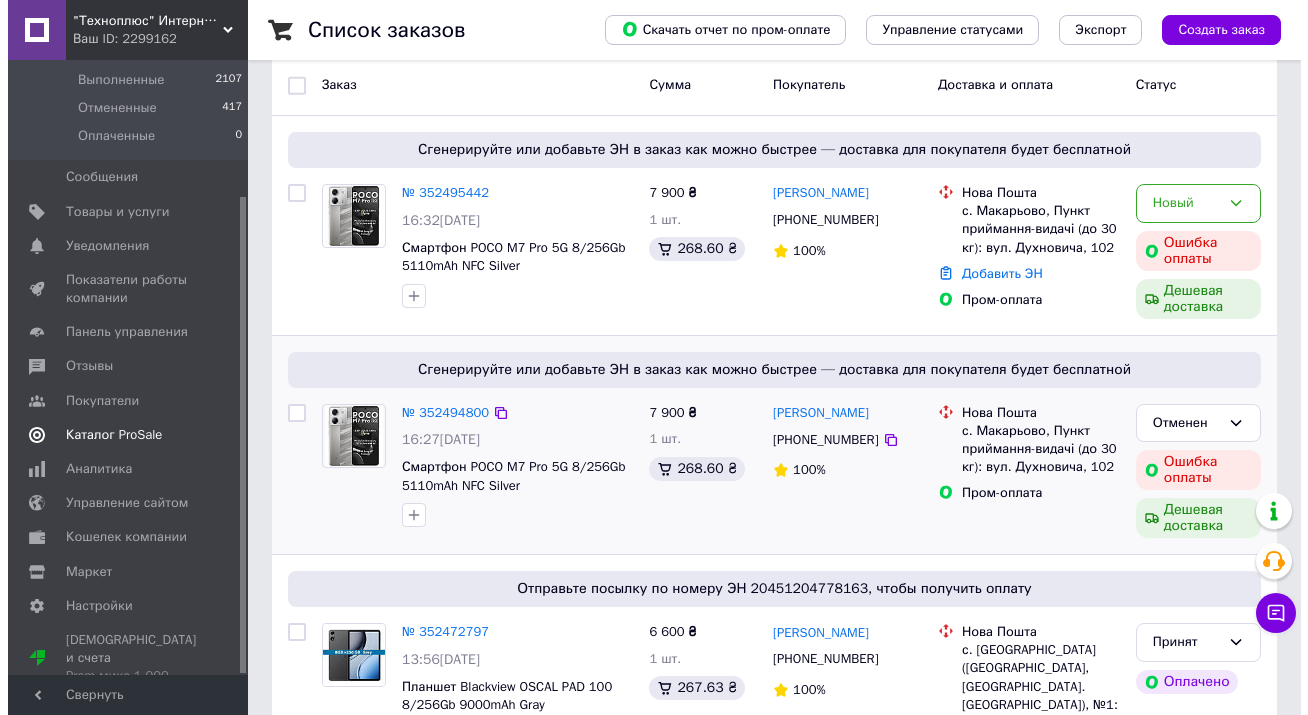 scroll, scrollTop: 0, scrollLeft: 0, axis: both 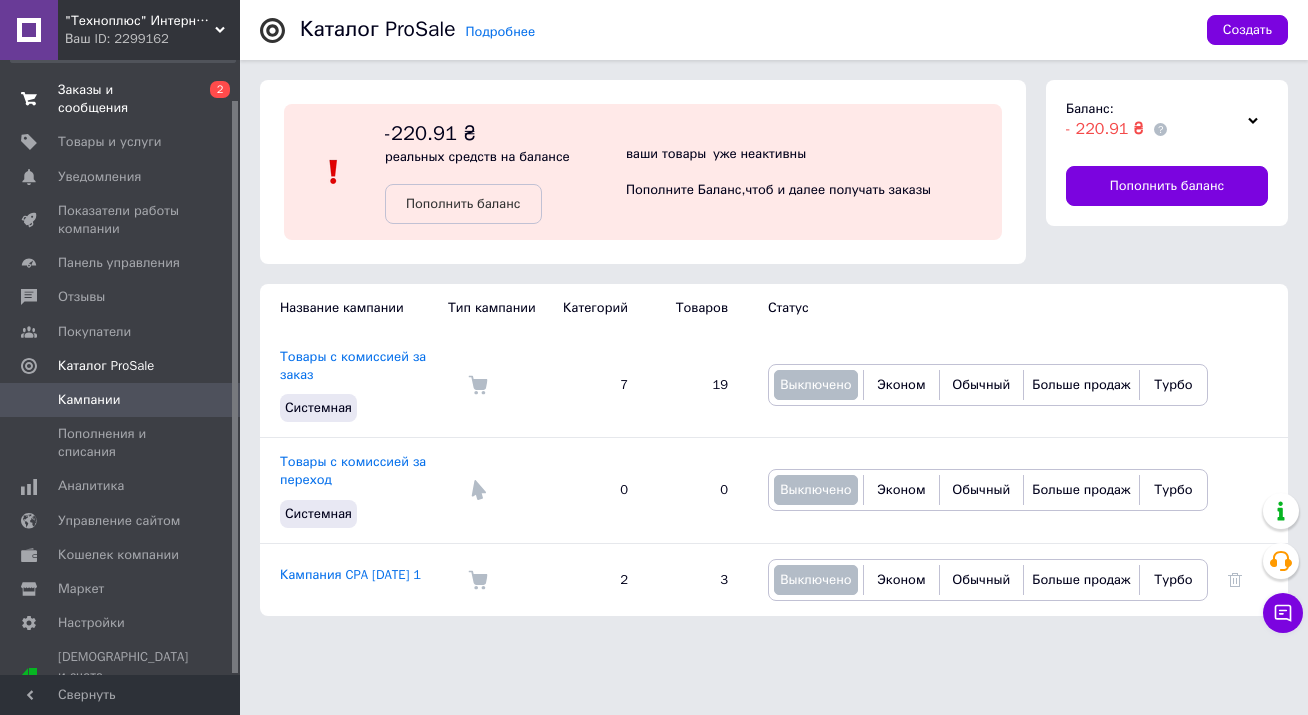 click on "Заказы и сообщения" at bounding box center (121, 99) 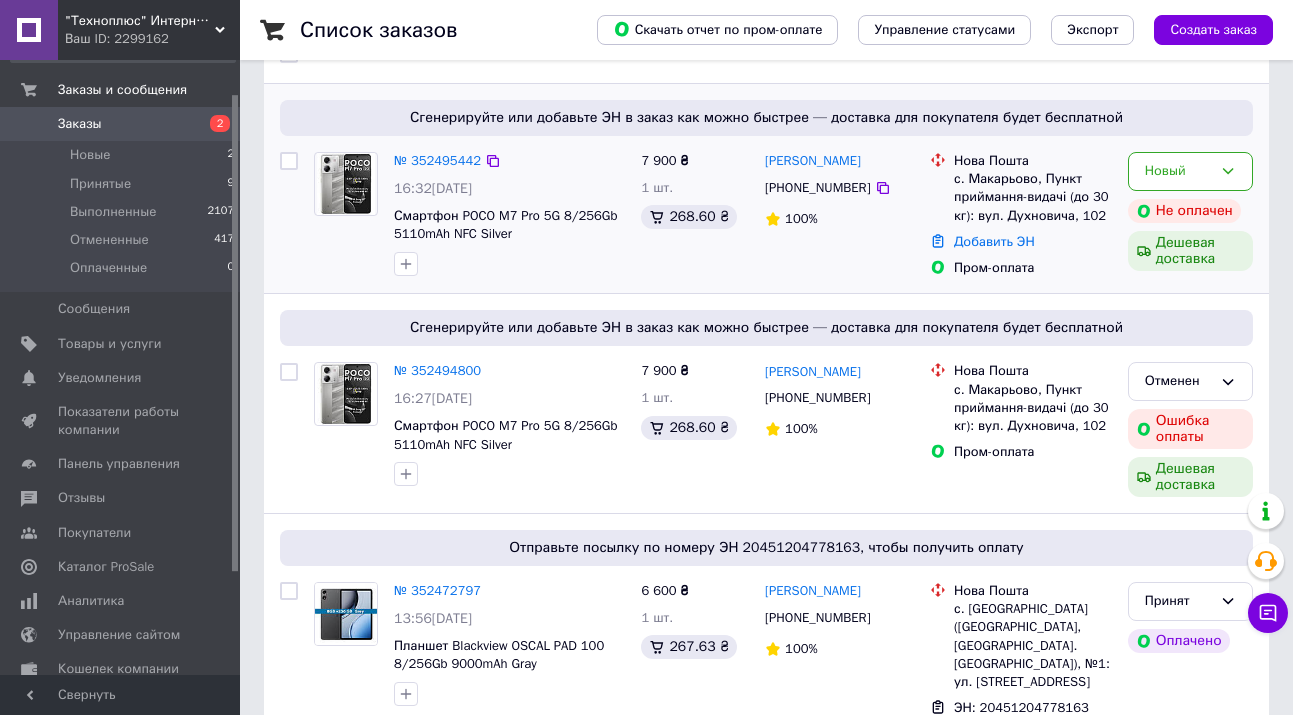 scroll, scrollTop: 300, scrollLeft: 0, axis: vertical 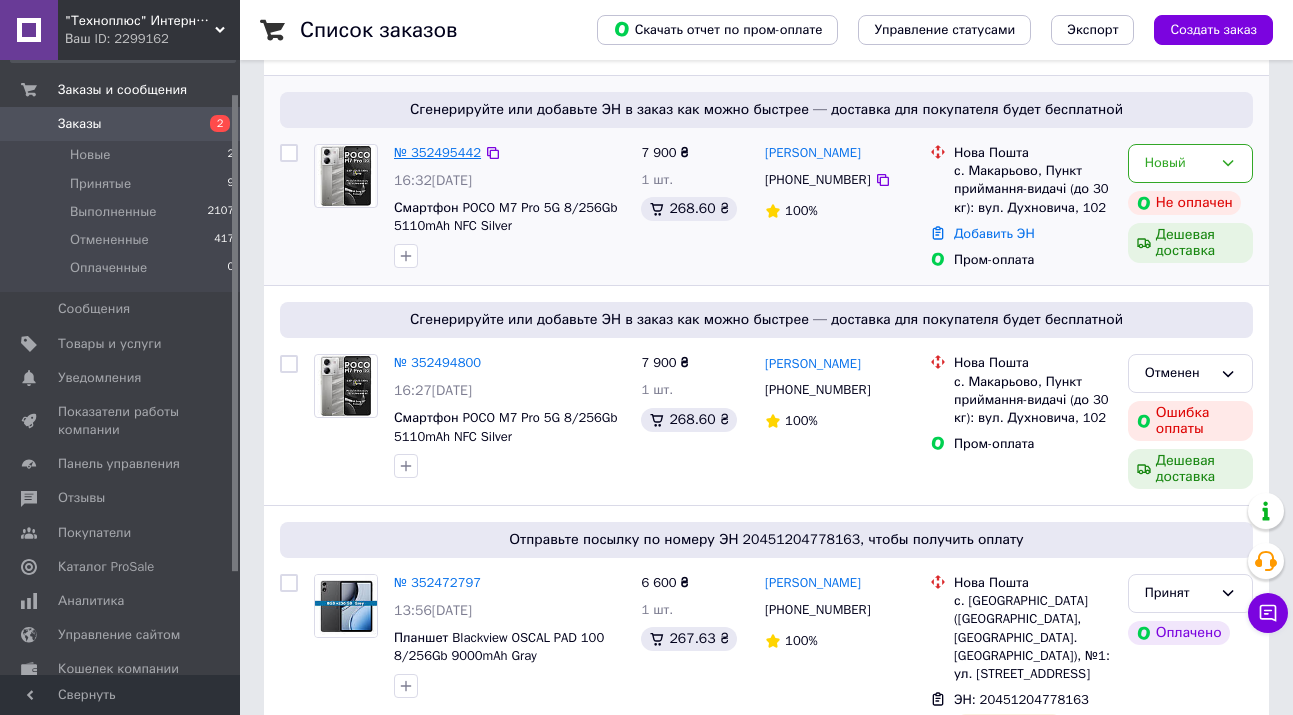 click on "№ 352495442" at bounding box center [437, 152] 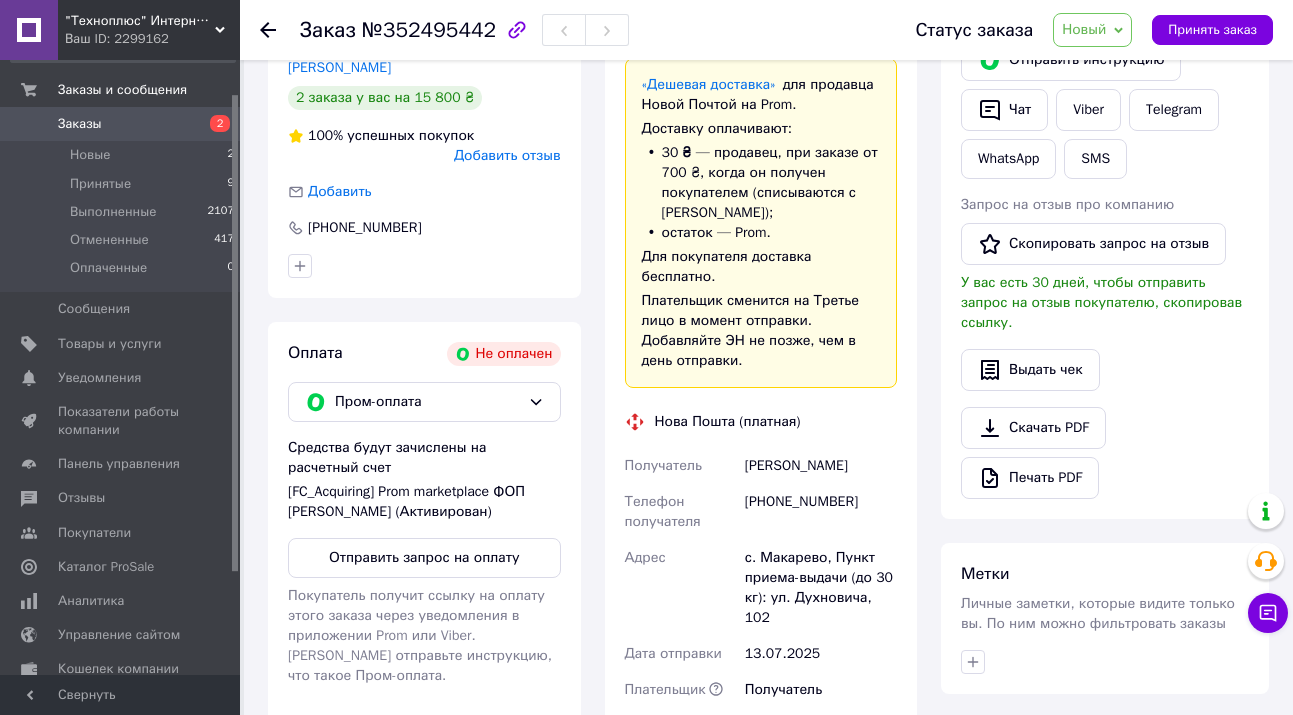scroll, scrollTop: 361, scrollLeft: 0, axis: vertical 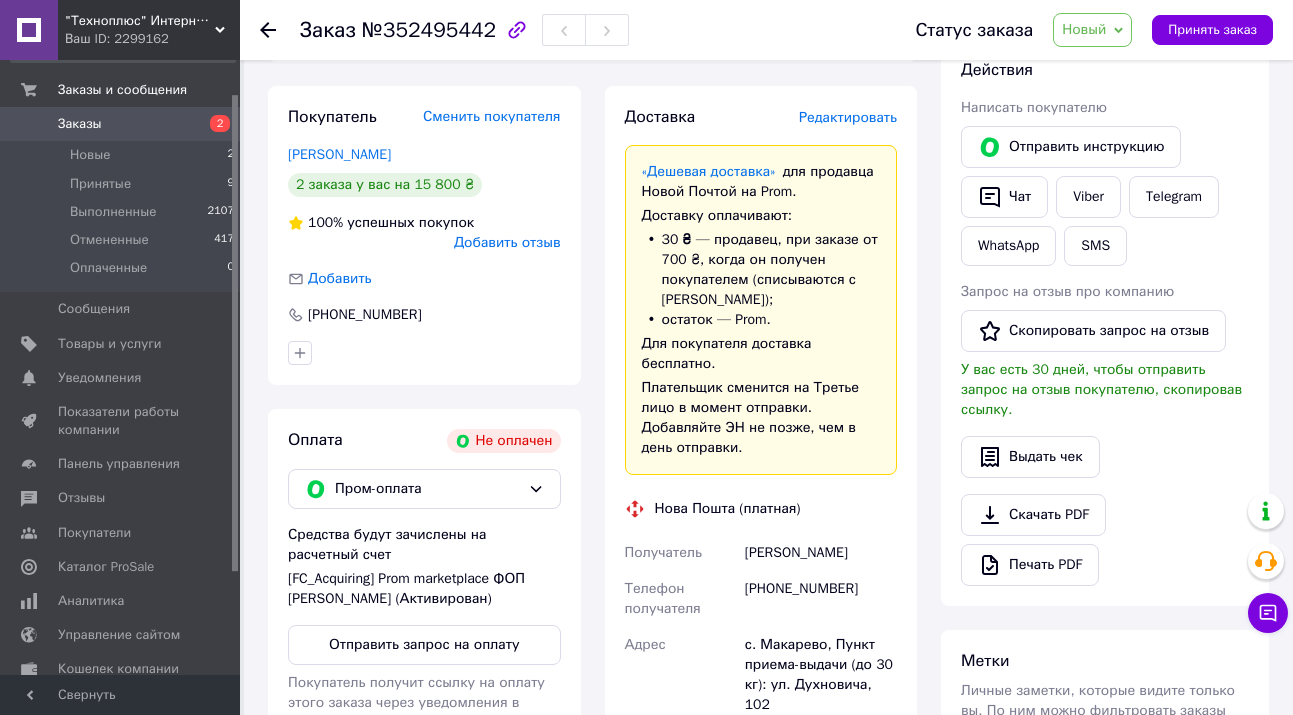 click on "Заказы" at bounding box center (80, 124) 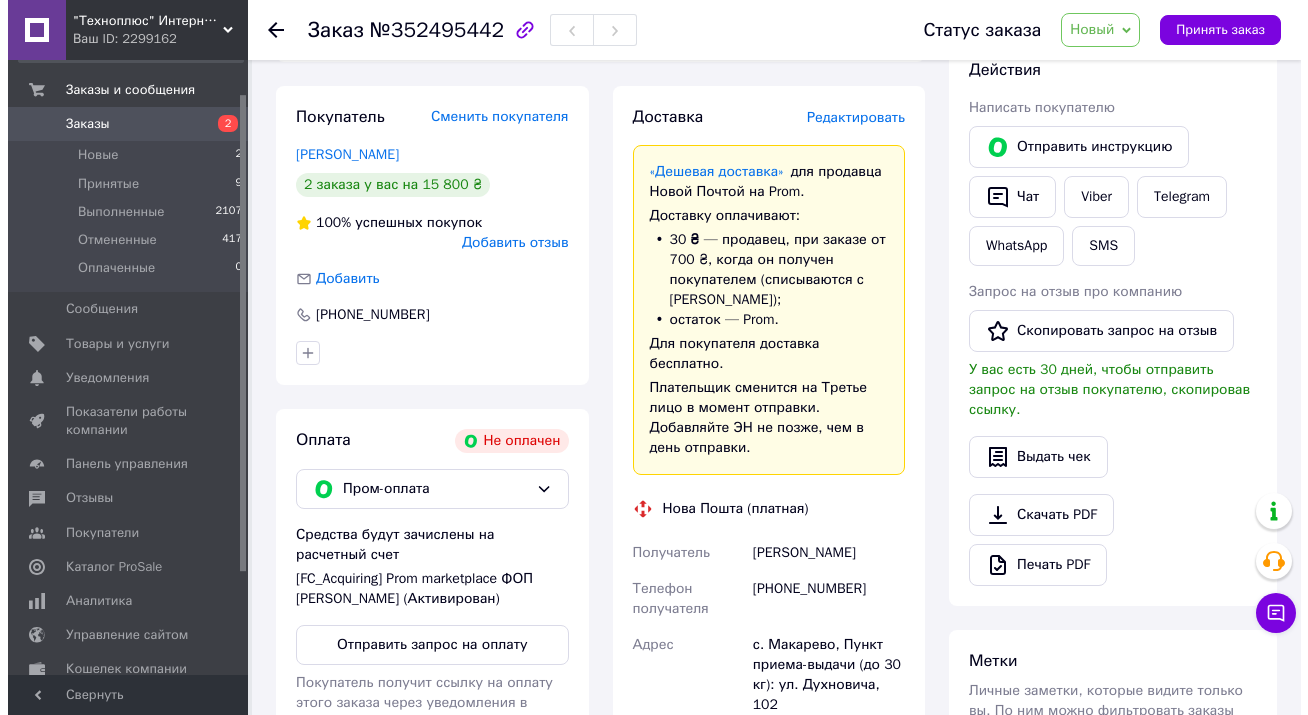 scroll, scrollTop: 0, scrollLeft: 0, axis: both 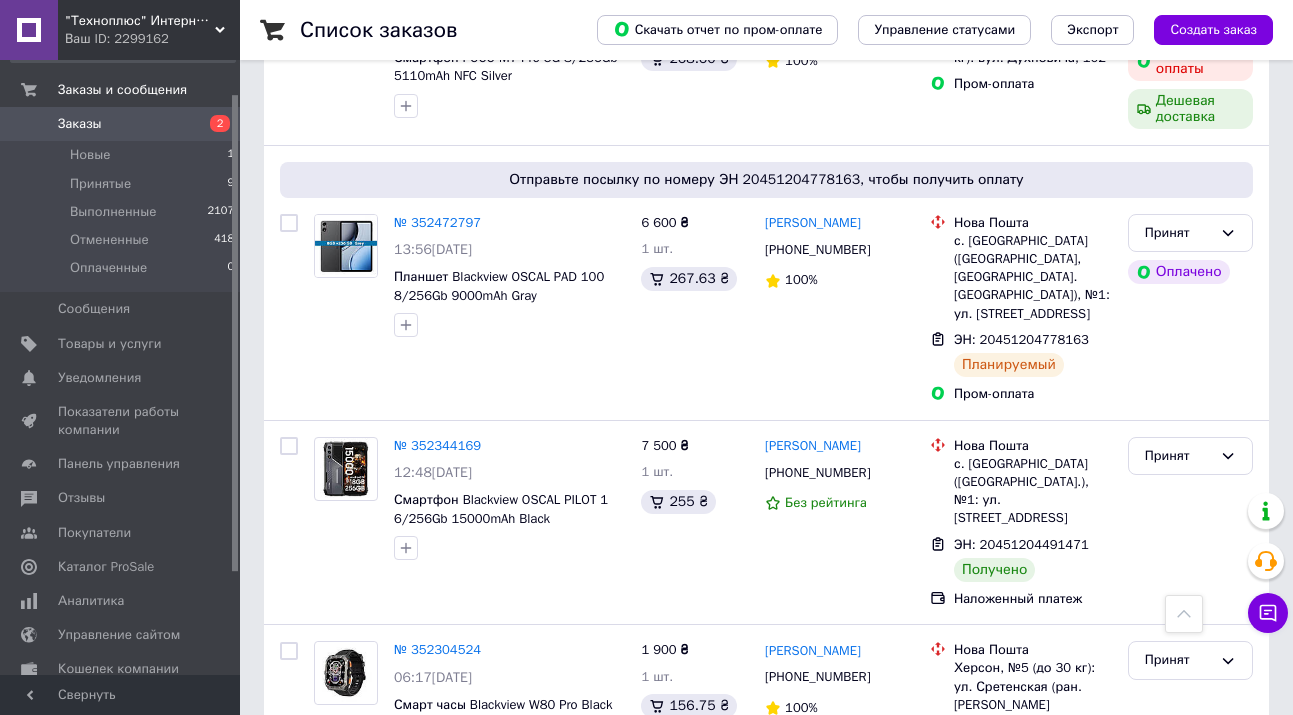 click on "Список заказов   Скачать отчет по пром-оплате Управление статусами Экспорт Создать заказ Фильтры Сохраненные фильтры: Все (2535) Заказ Сумма Покупатель Доставка и оплата Статус Сгенерируйте или добавьте ЭН в заказ как можно быстрее — доставка для покупателя будет бесплатной № 352495442 16:32, 13.07.2025 Смартфон POCO M7 Pro 5G 8/256Gb 5110mAh NFC Silver 7 900 ₴ 1 шт. 268.60 ₴ Ярослав Фертіль +380505875162 100% Нова Пошта с. Макарьово, Пункт приймання-видачі (до 30 кг): вул. Духновича, 102 Добавить ЭН Пром-оплата Новый Не оплачен Дешевая доставка № 352494800 16:27, 13.07.2025 Смартфон POCO M7 Pro 5G 8/256Gb 5110mAh NFC Silver 7 900 ₴ 100%" at bounding box center (766, 4777) 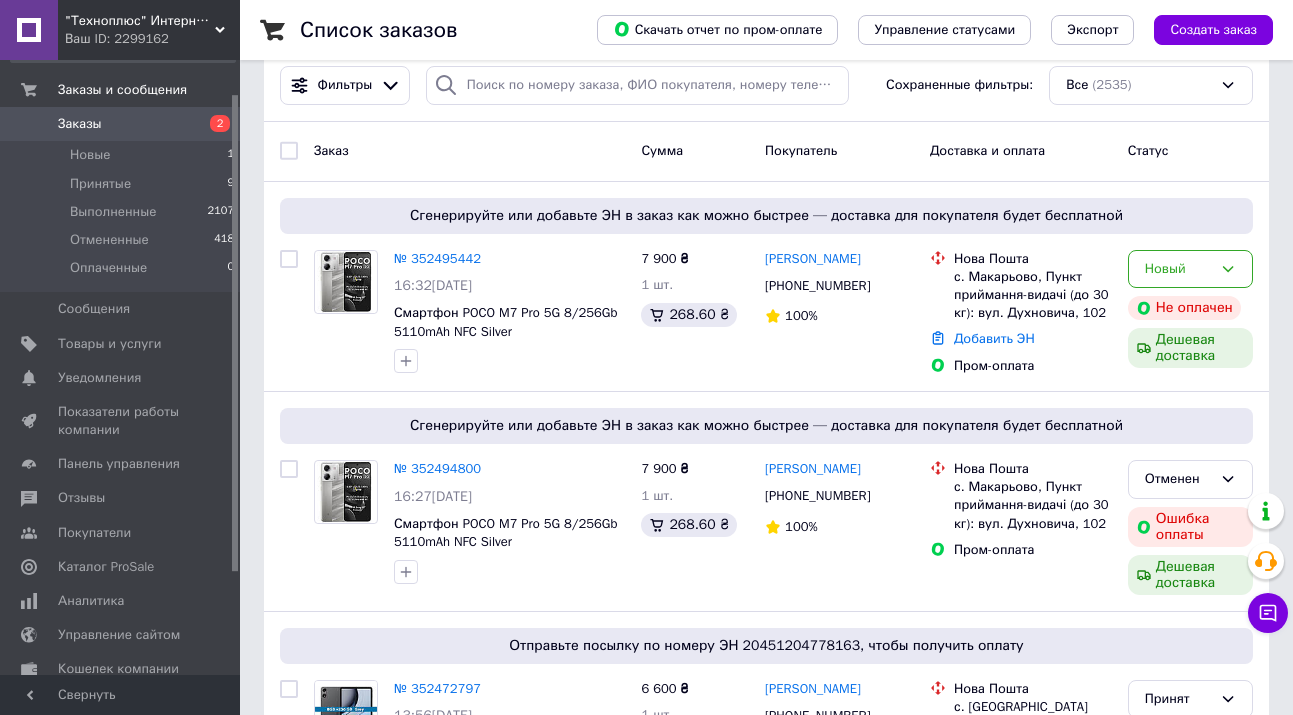 scroll, scrollTop: 0, scrollLeft: 0, axis: both 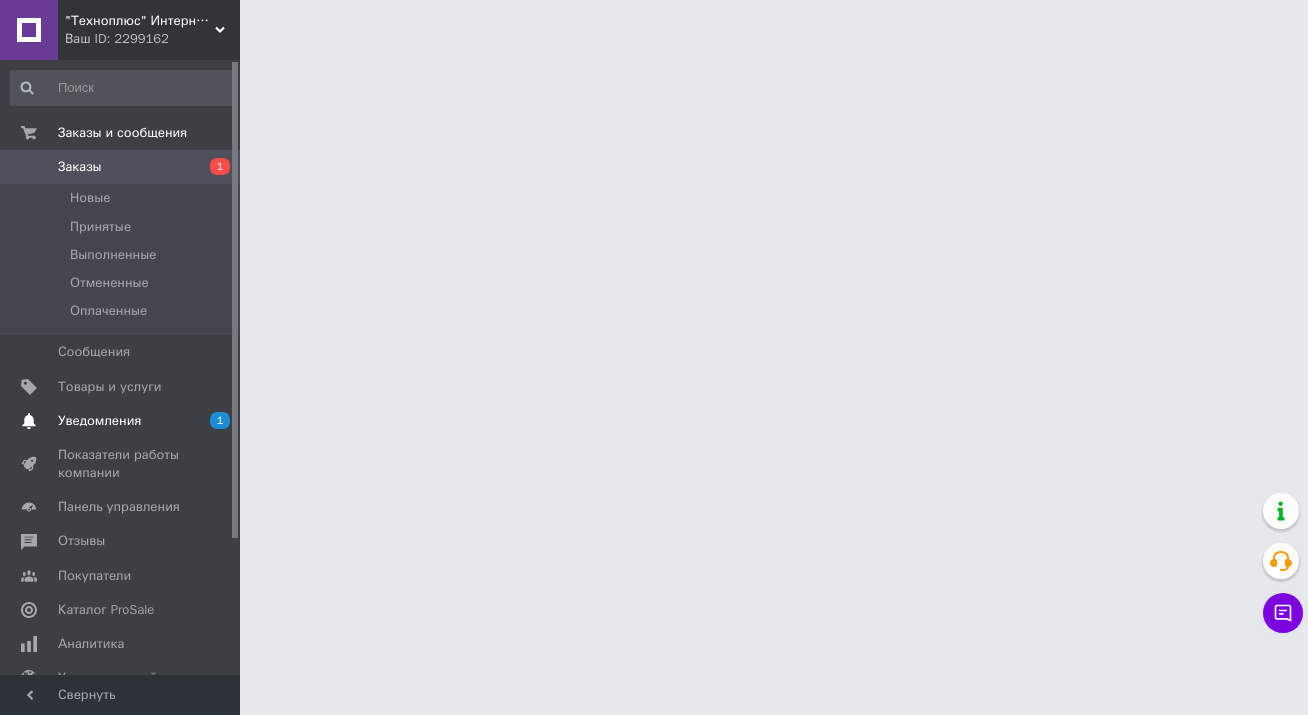 click on "Уведомления" at bounding box center (99, 421) 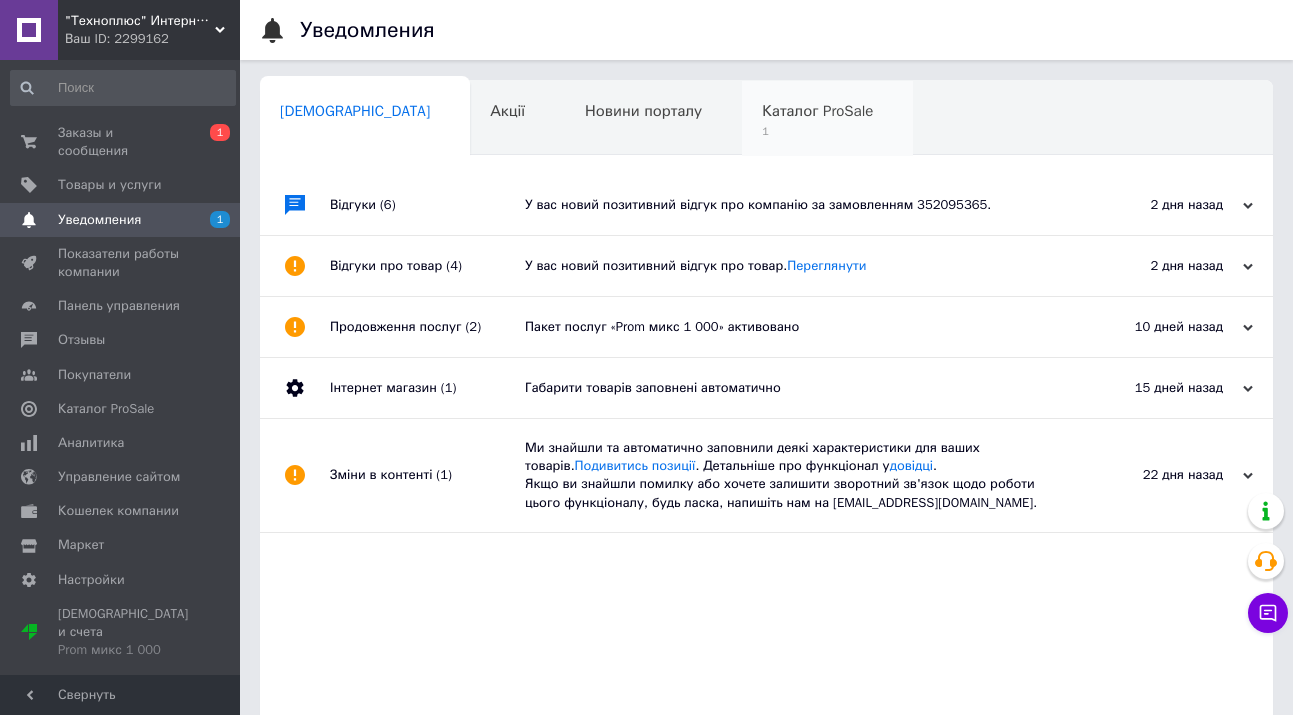 click on "Каталог ProSale" at bounding box center (817, 111) 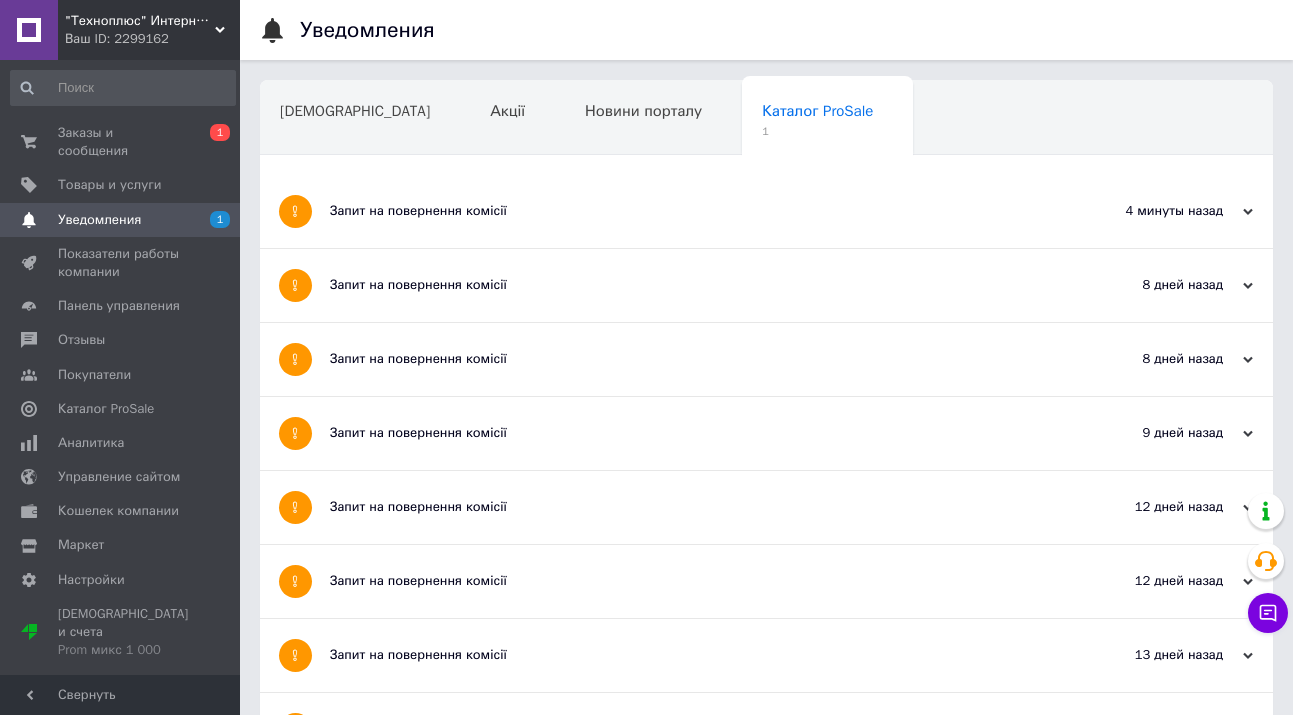 click on "Запит на повернення комісії" at bounding box center (691, 211) 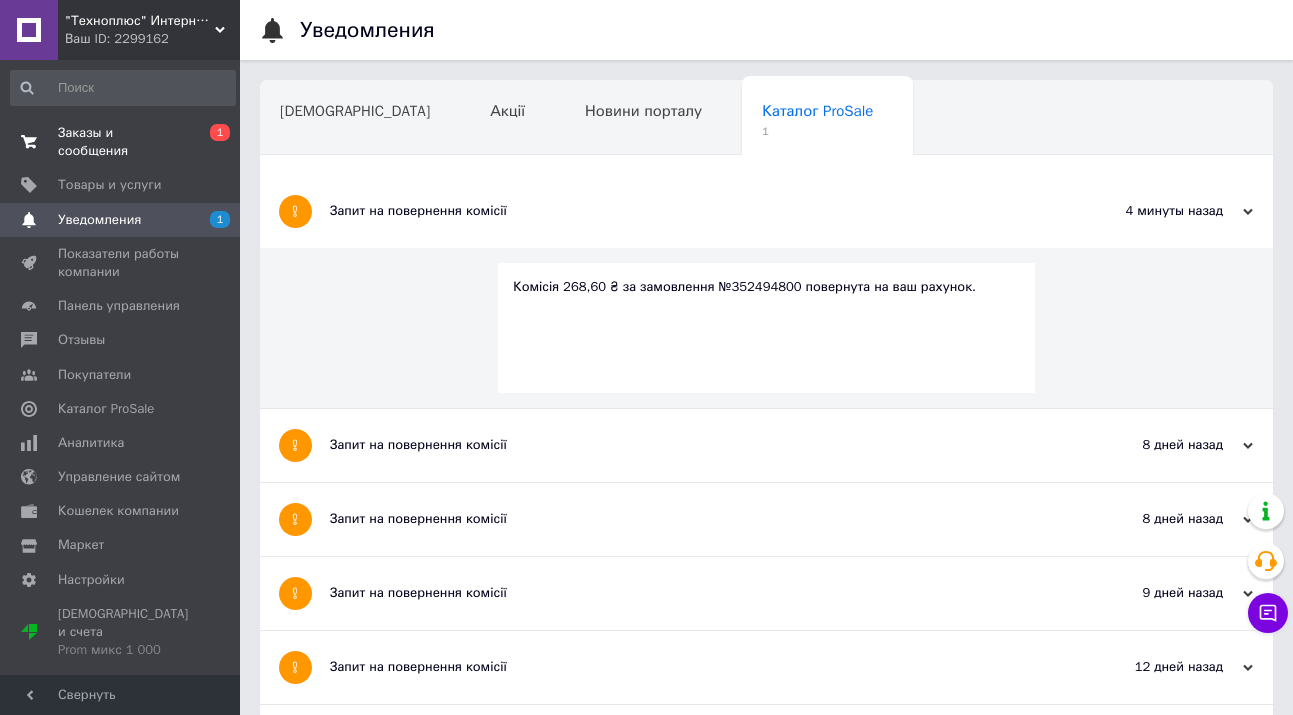 click on "Заказы и сообщения 0 1" at bounding box center (123, 142) 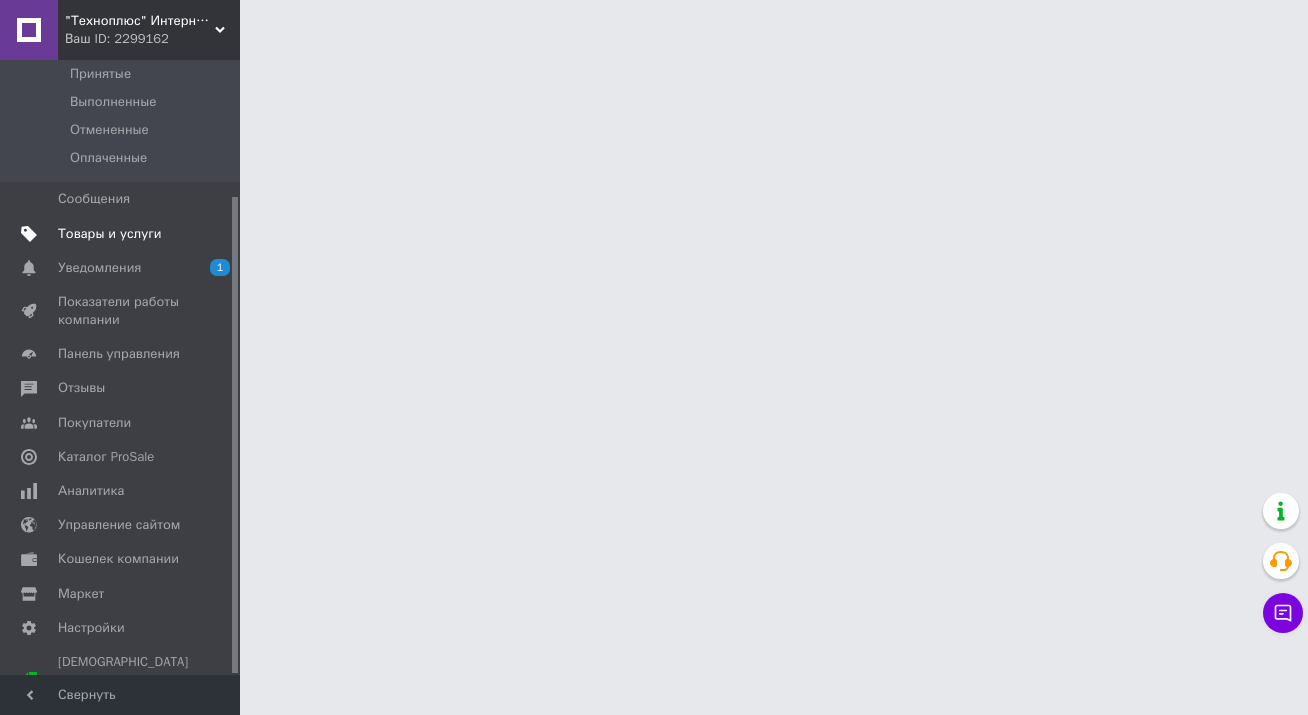 scroll, scrollTop: 175, scrollLeft: 0, axis: vertical 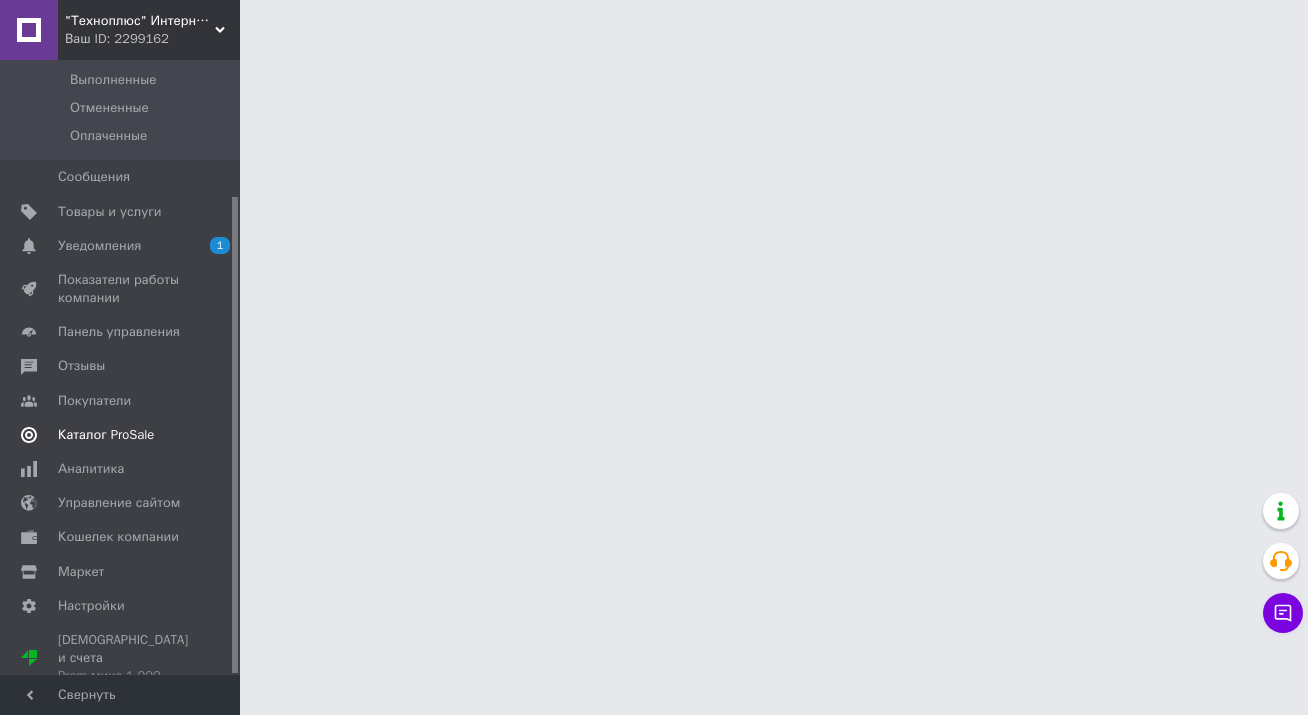 click on "Каталог ProSale" at bounding box center [106, 435] 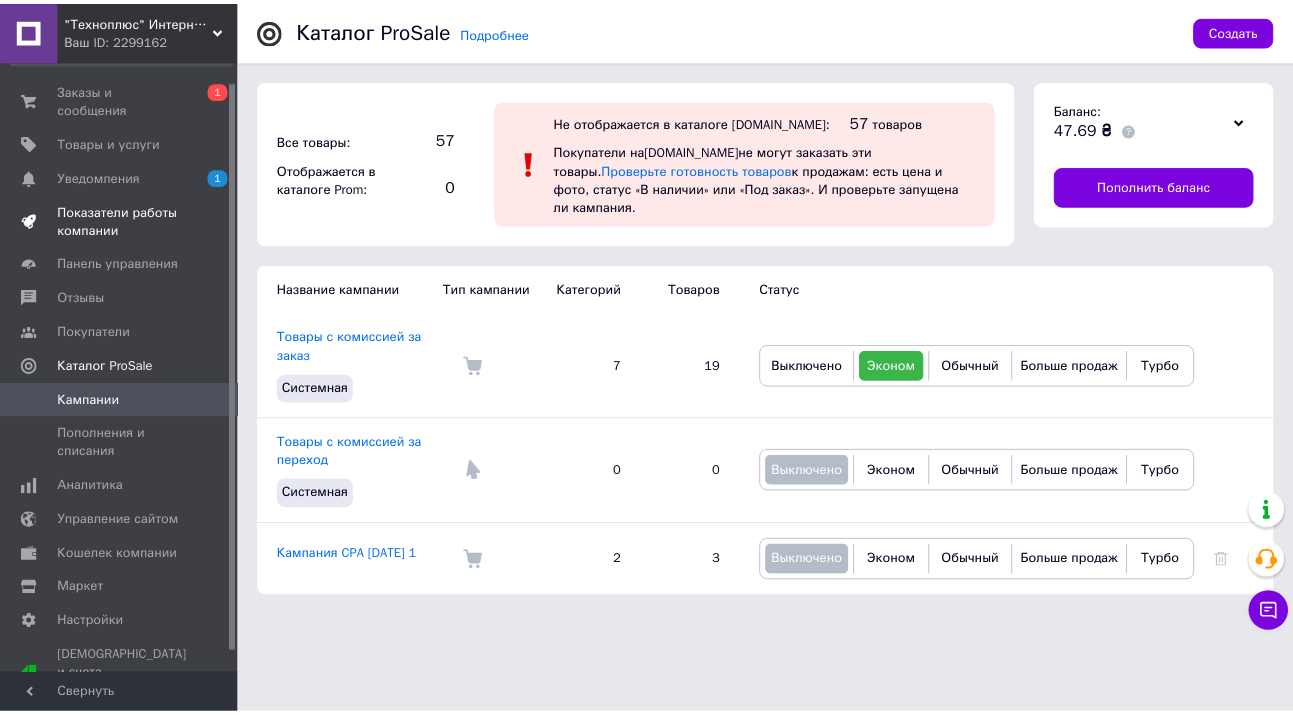 scroll, scrollTop: 0, scrollLeft: 0, axis: both 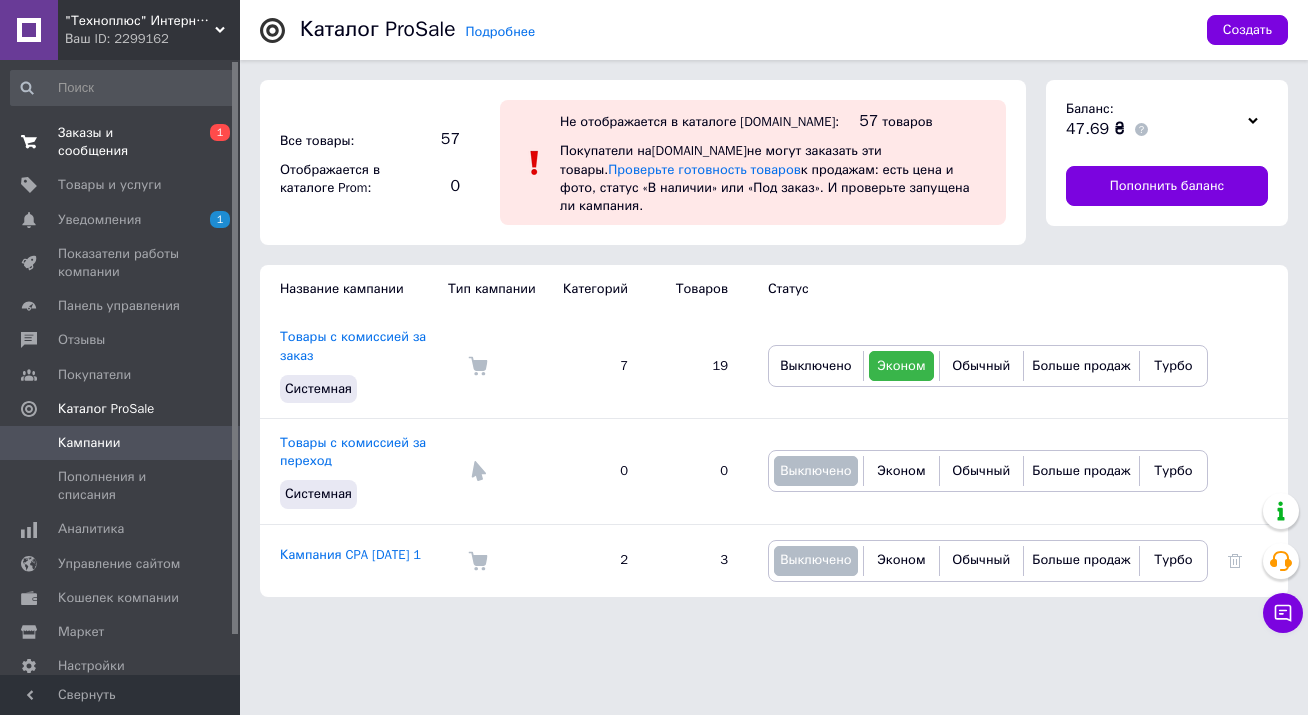 click on "Заказы и сообщения" at bounding box center (121, 142) 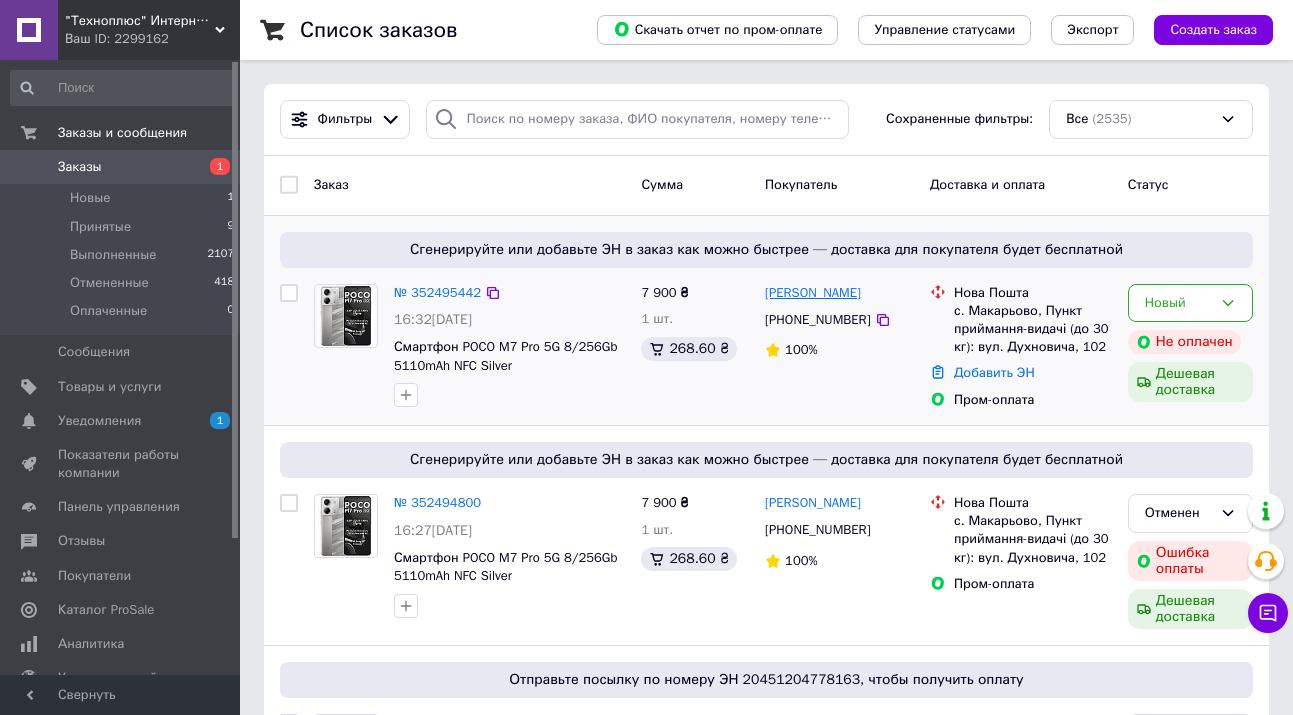 click on "Ярослав Фертіль" at bounding box center (813, 293) 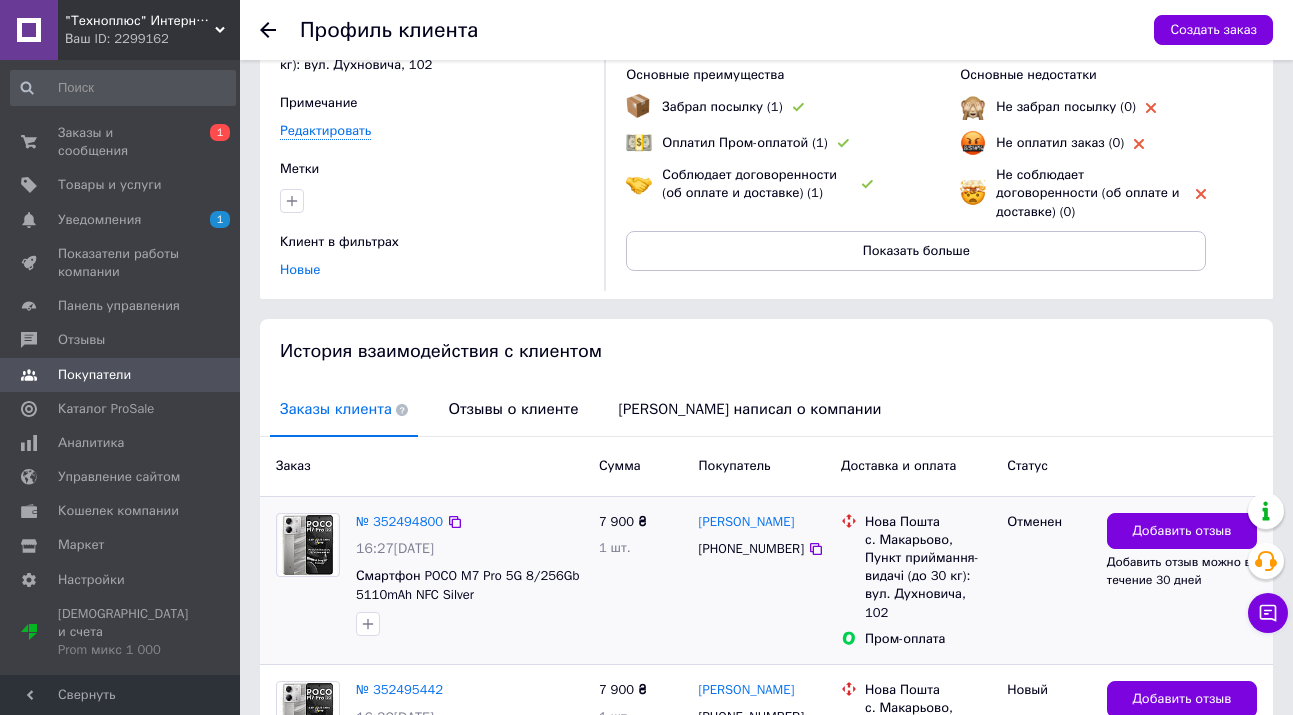 scroll, scrollTop: 338, scrollLeft: 0, axis: vertical 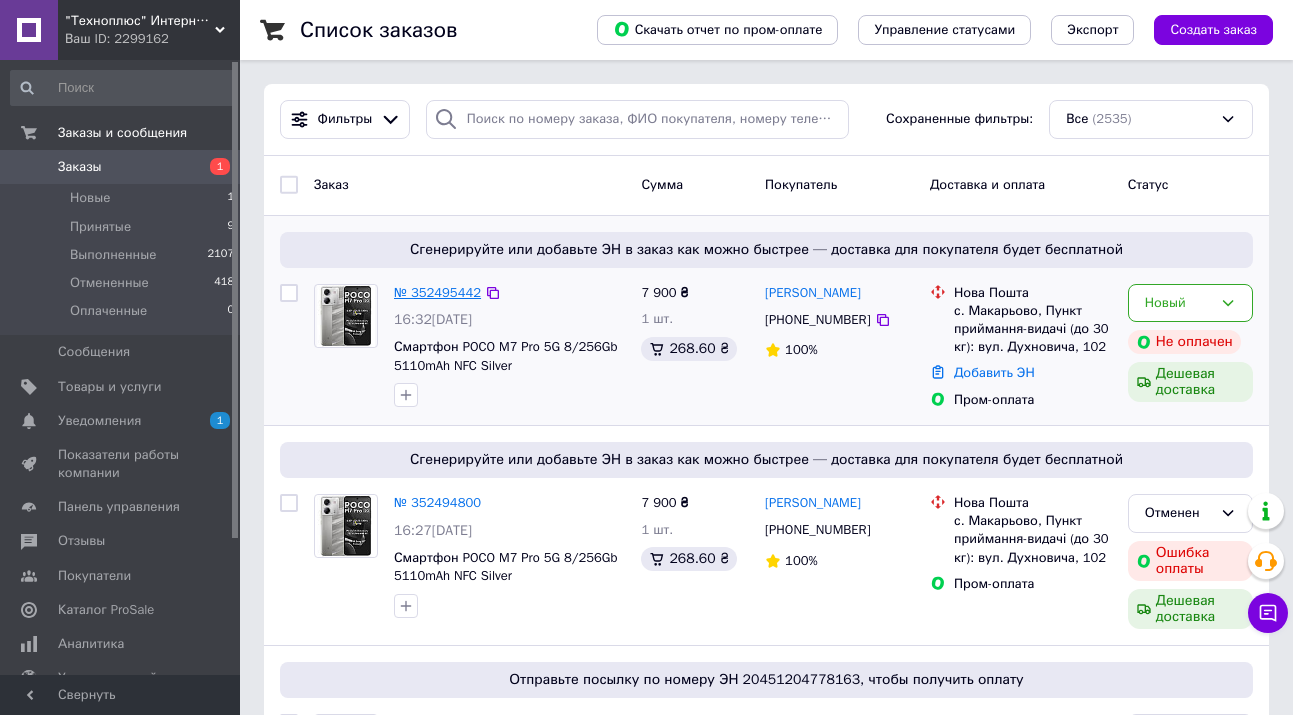 click on "№ 352495442" at bounding box center [437, 292] 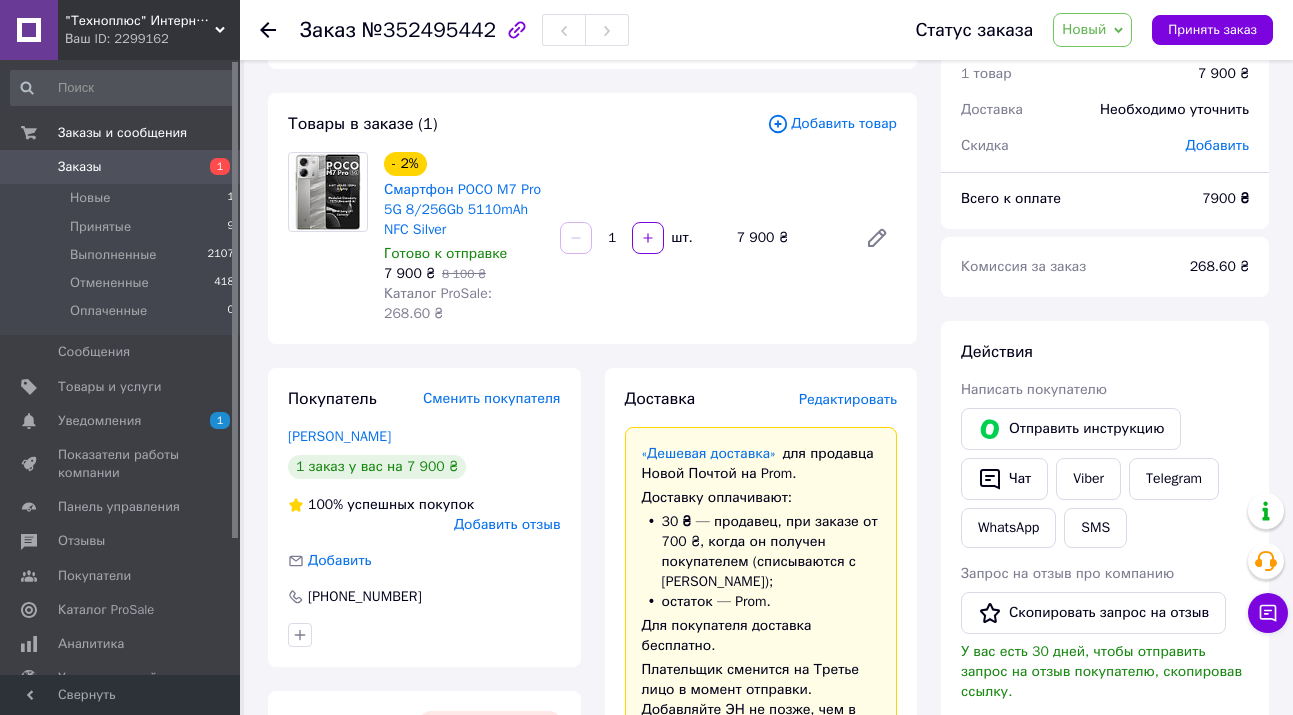 scroll, scrollTop: 0, scrollLeft: 0, axis: both 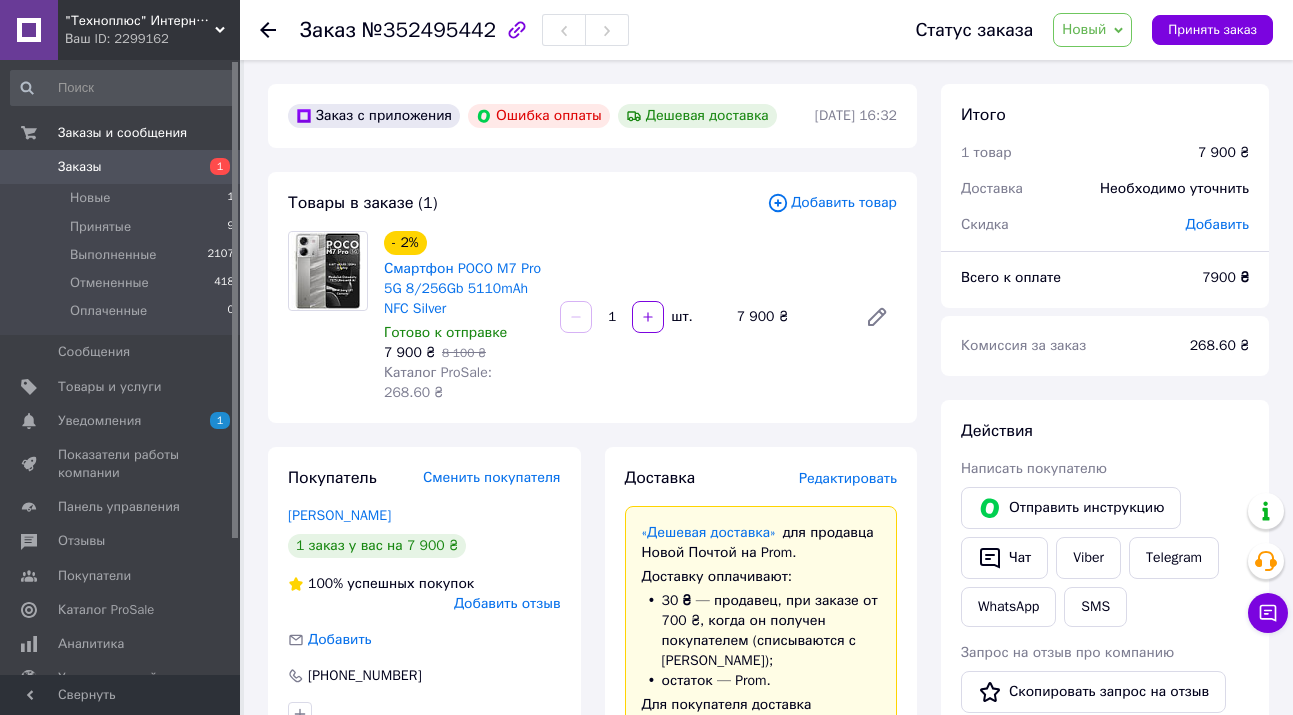 click on "Заказы" at bounding box center (80, 167) 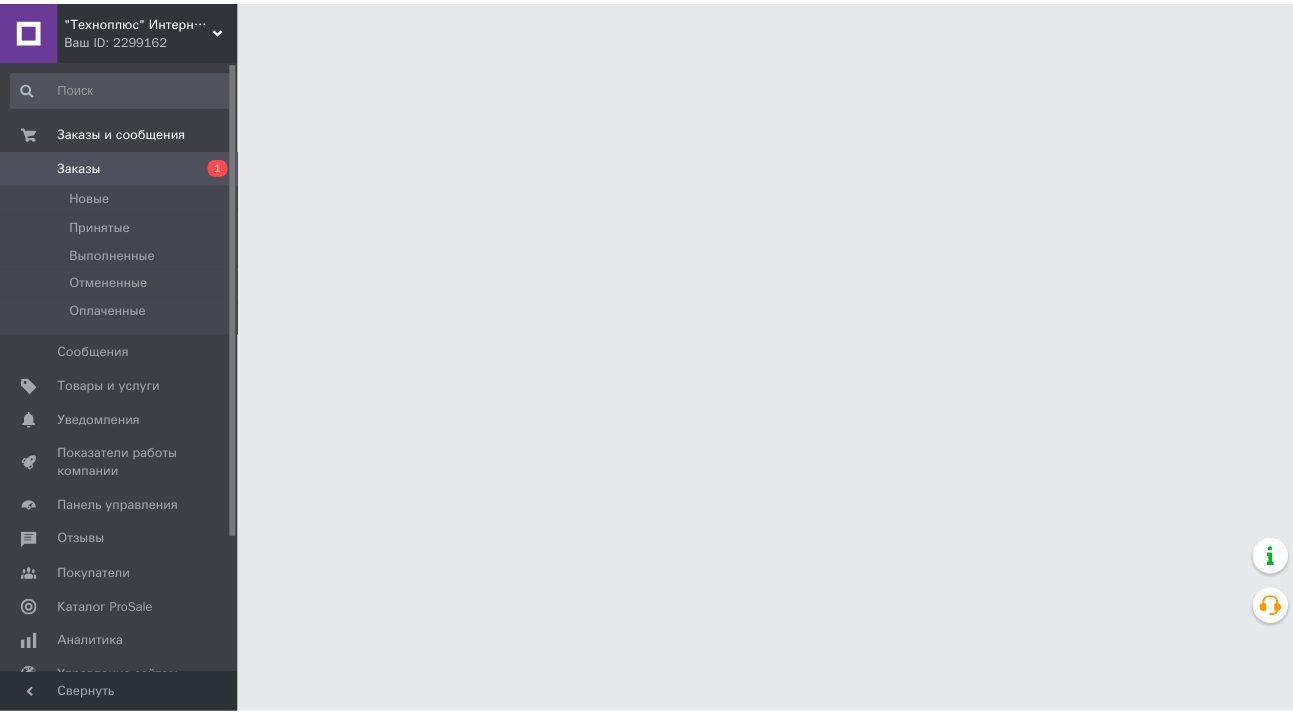 scroll, scrollTop: 0, scrollLeft: 0, axis: both 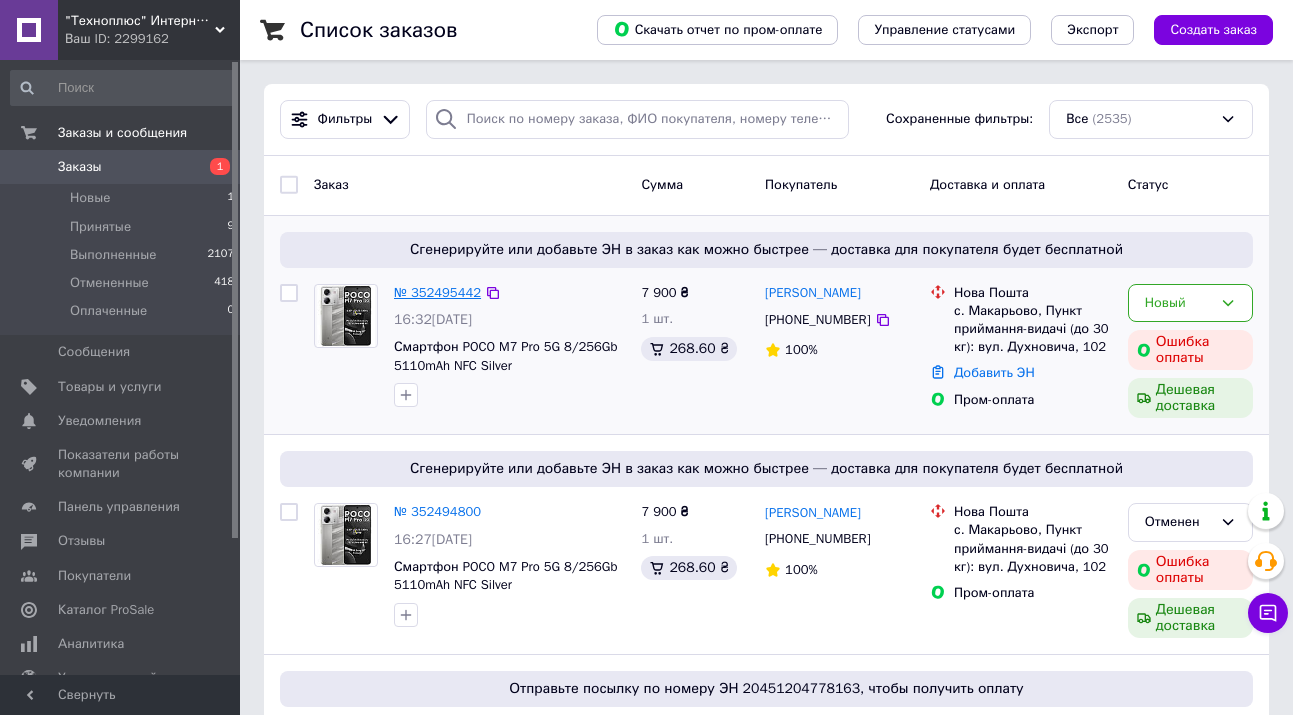 click on "№ 352495442" at bounding box center [437, 292] 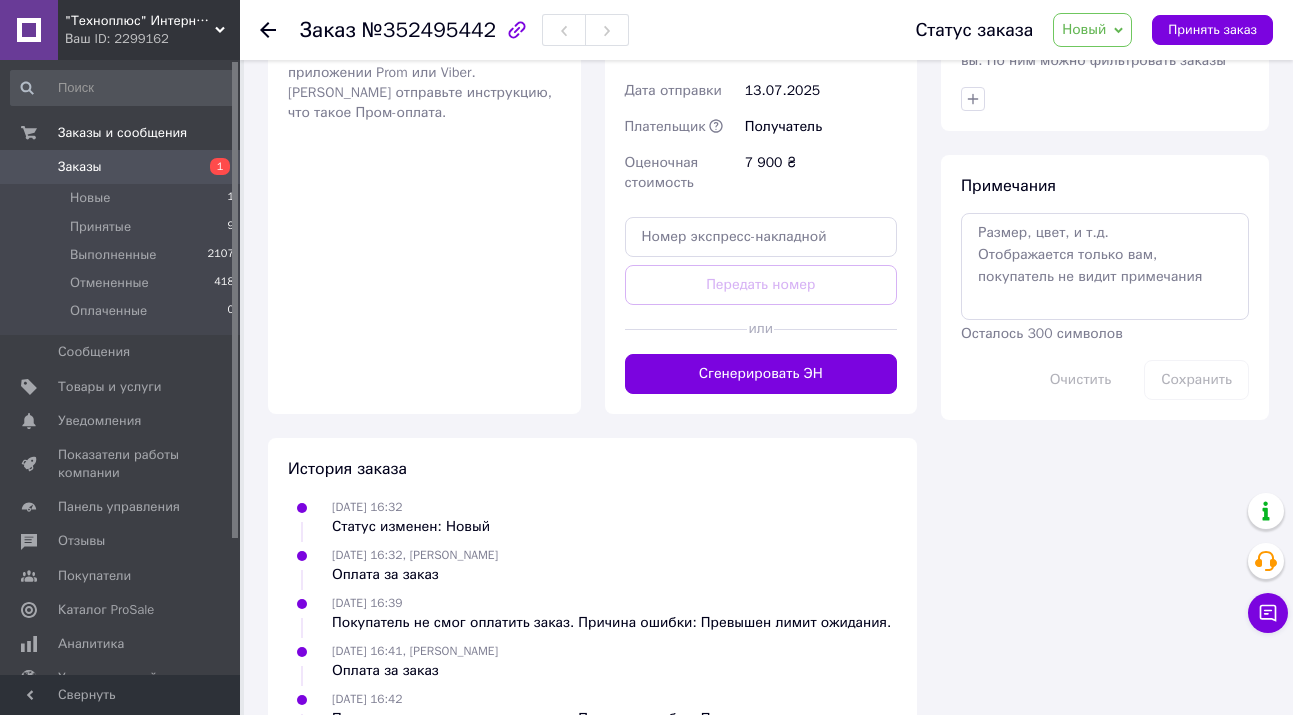 scroll, scrollTop: 1261, scrollLeft: 0, axis: vertical 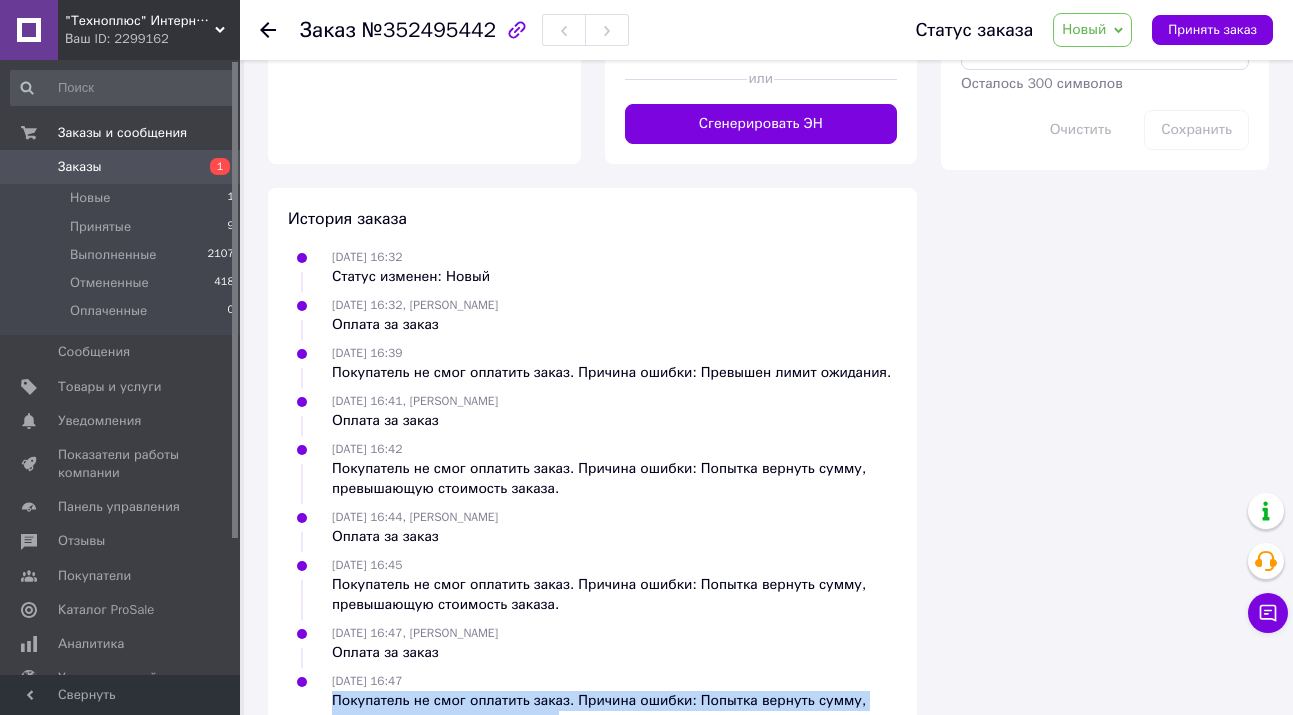 drag, startPoint x: 333, startPoint y: 640, endPoint x: 577, endPoint y: 672, distance: 246.08942 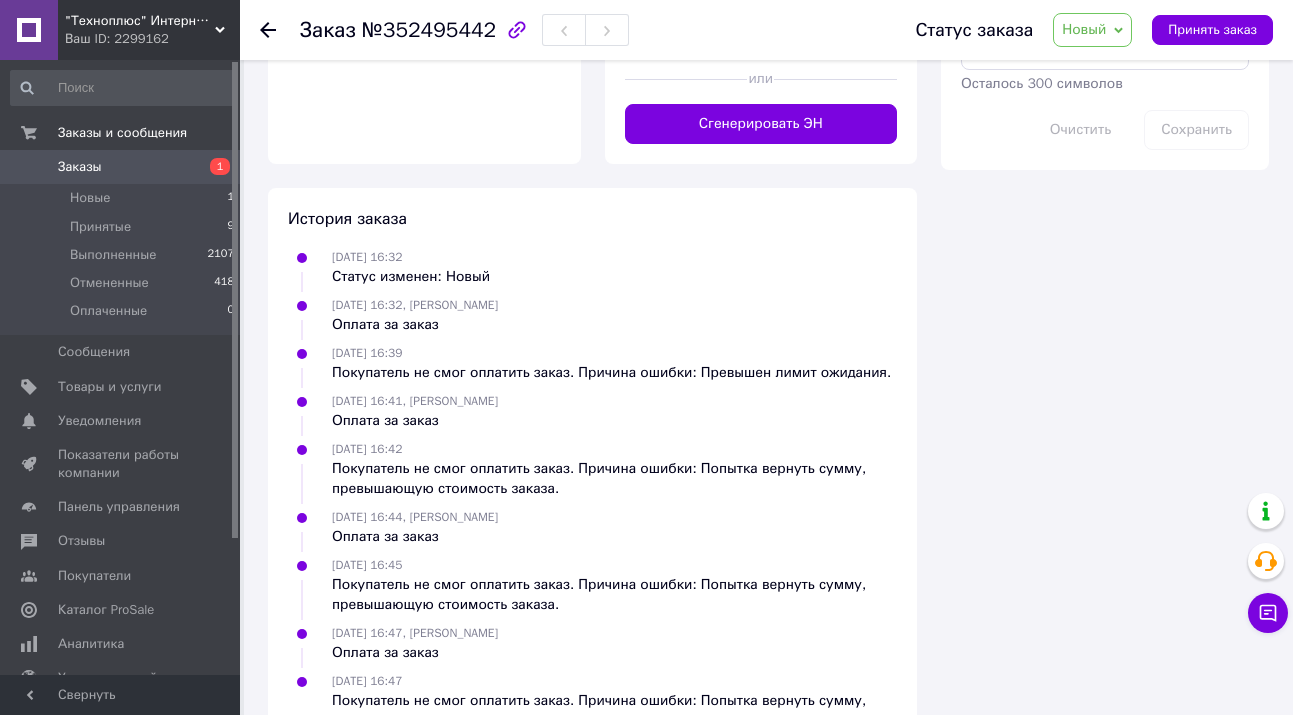 click on "[DATE] 16:47, [PERSON_NAME] Оплата за заказ" at bounding box center (592, 643) 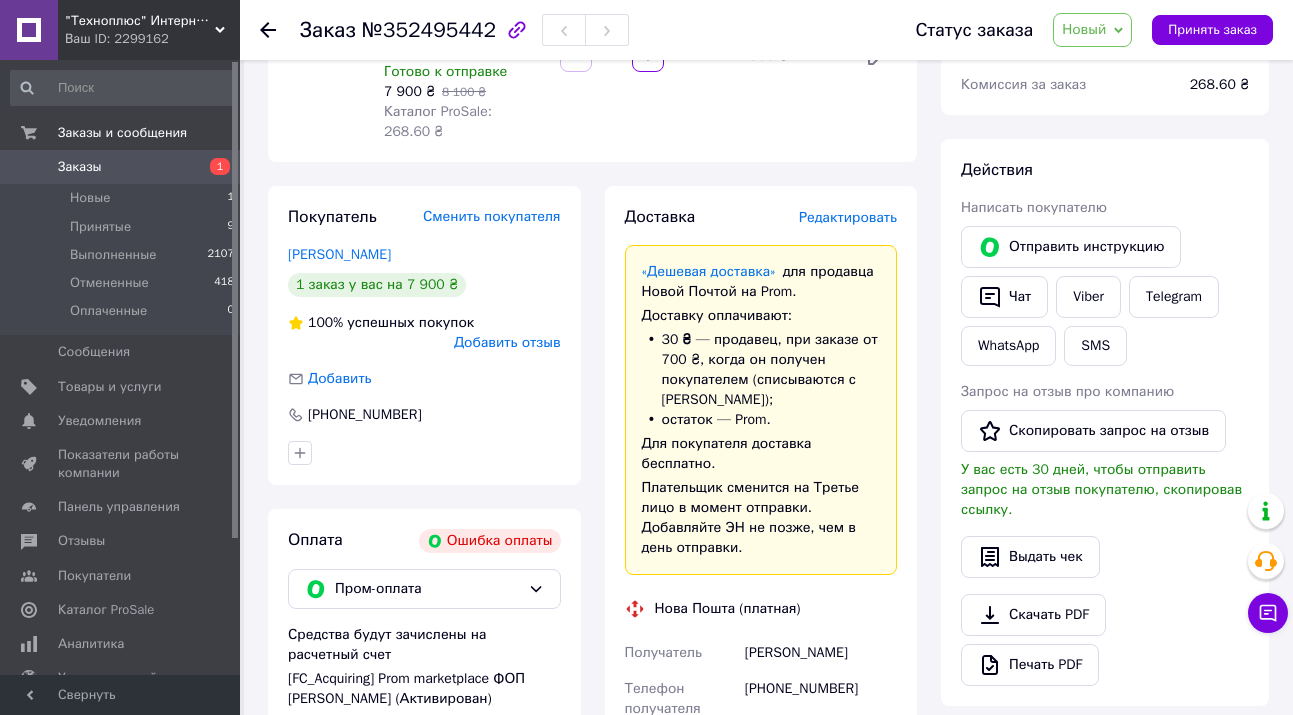 scroll, scrollTop: 321, scrollLeft: 0, axis: vertical 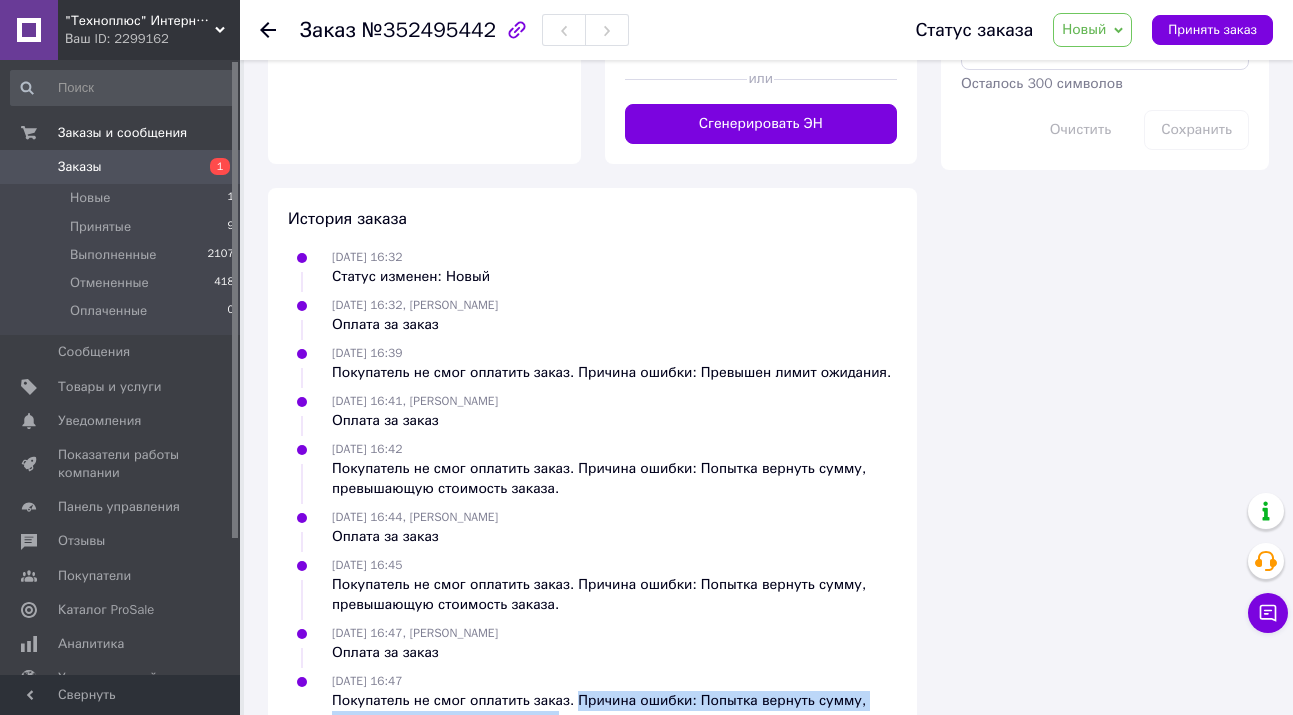 drag, startPoint x: 567, startPoint y: 639, endPoint x: 570, endPoint y: 671, distance: 32.140316 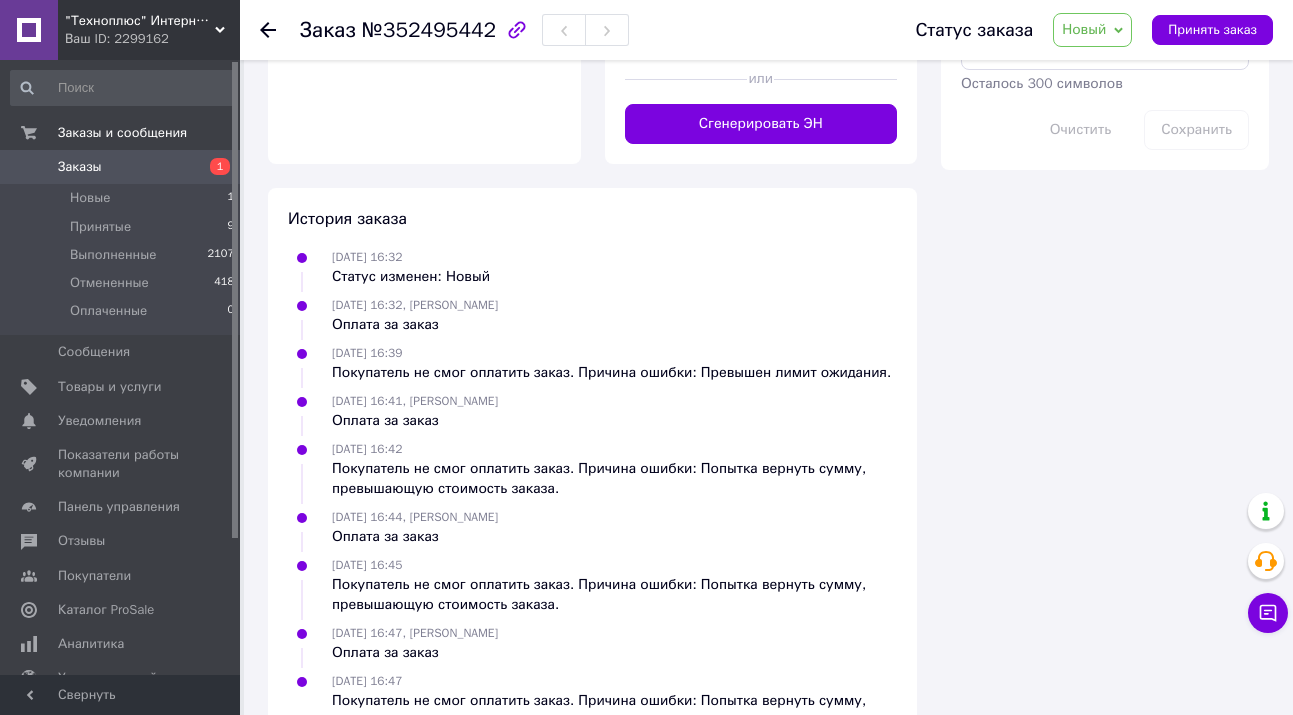 click on "[DATE] 16:47, [PERSON_NAME] Оплата за заказ" at bounding box center [592, 643] 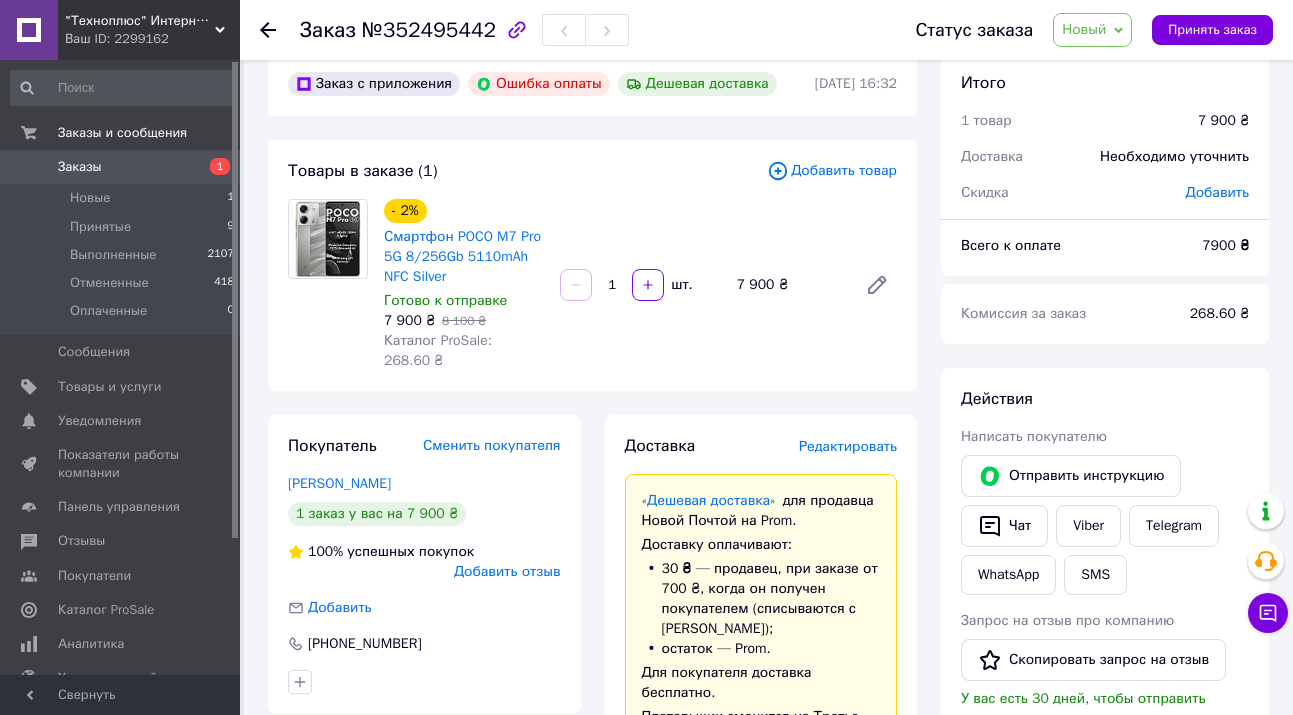 scroll, scrollTop: 0, scrollLeft: 0, axis: both 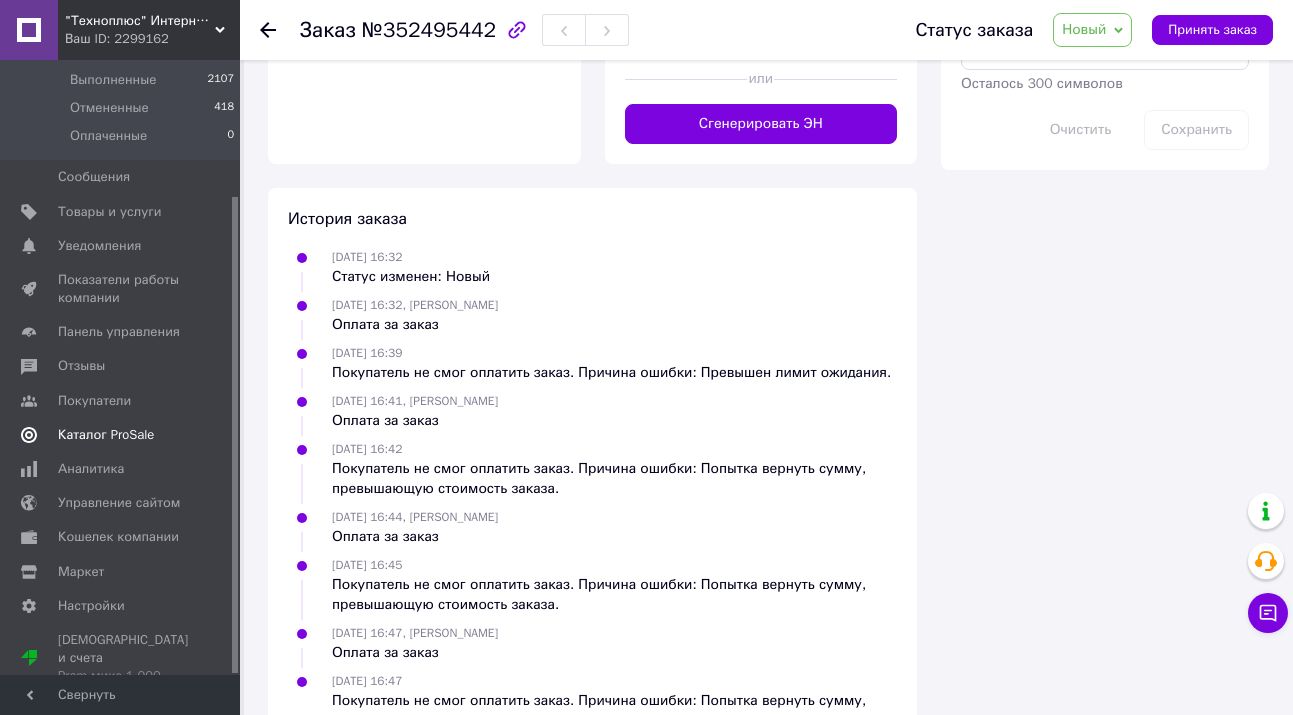 click on "Каталог ProSale" at bounding box center [123, 435] 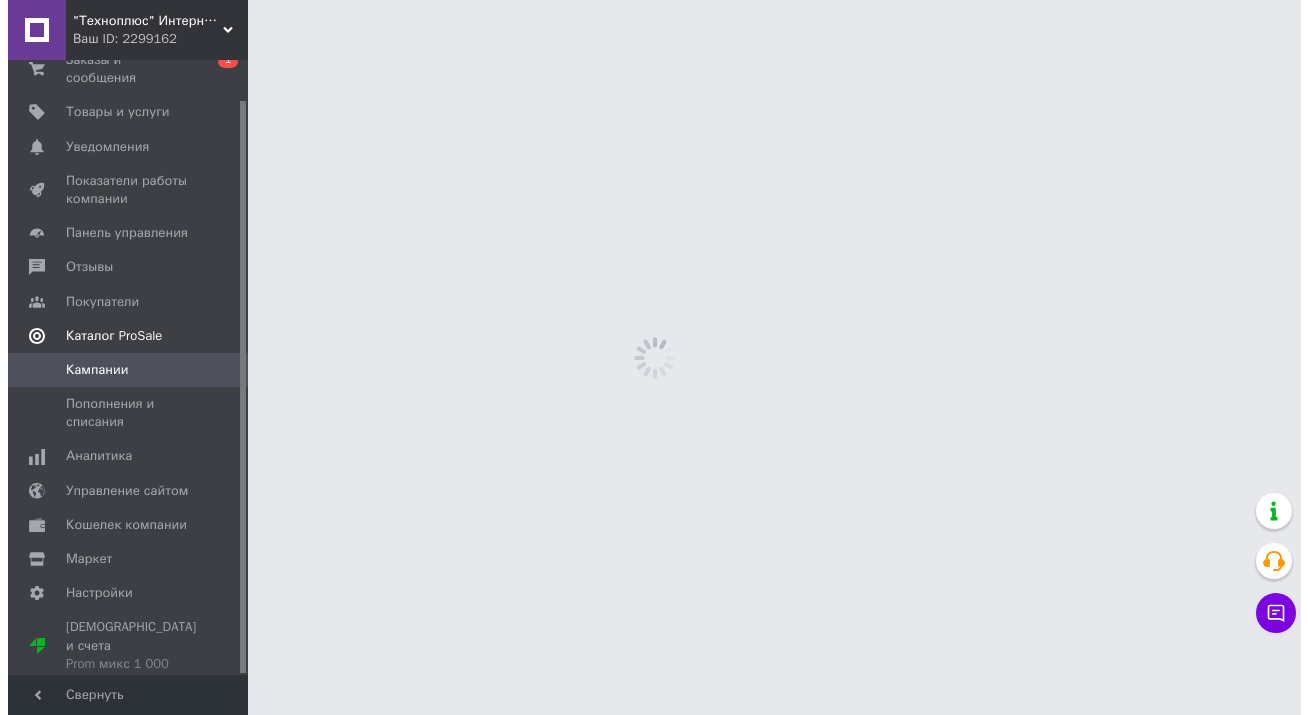 scroll, scrollTop: 0, scrollLeft: 0, axis: both 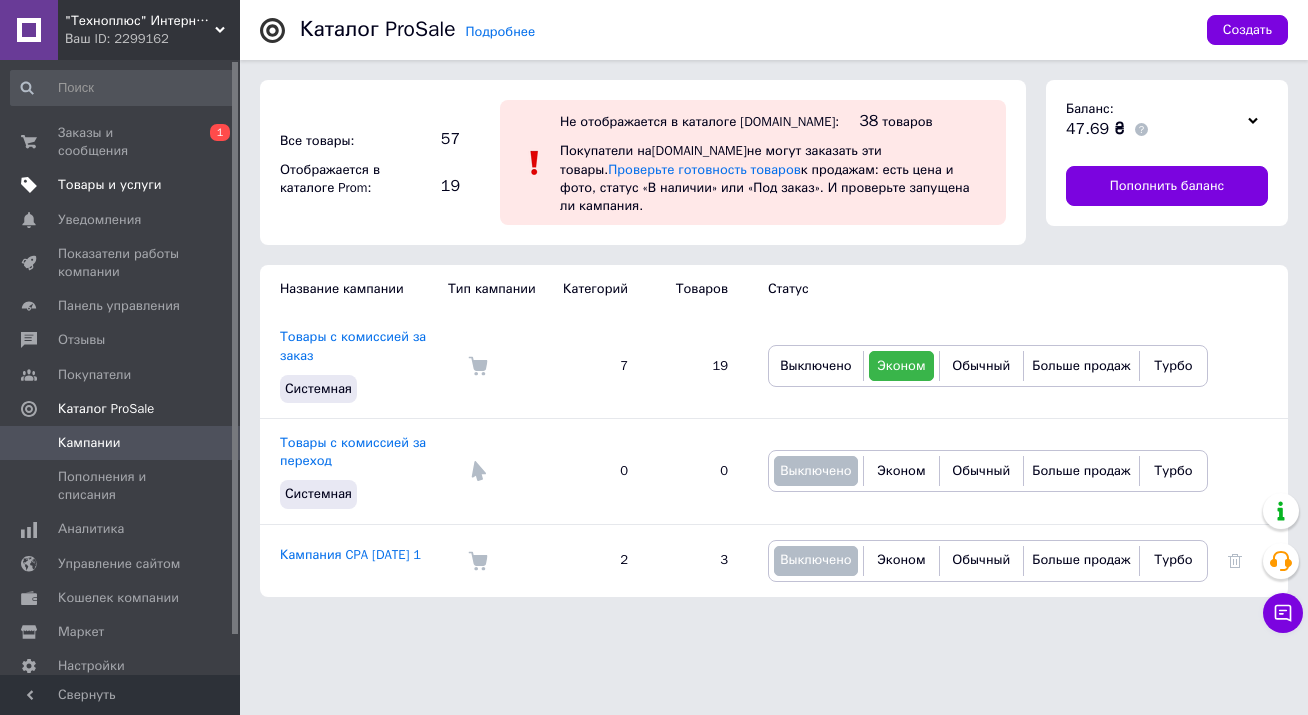 click on "Товары и услуги" at bounding box center (110, 185) 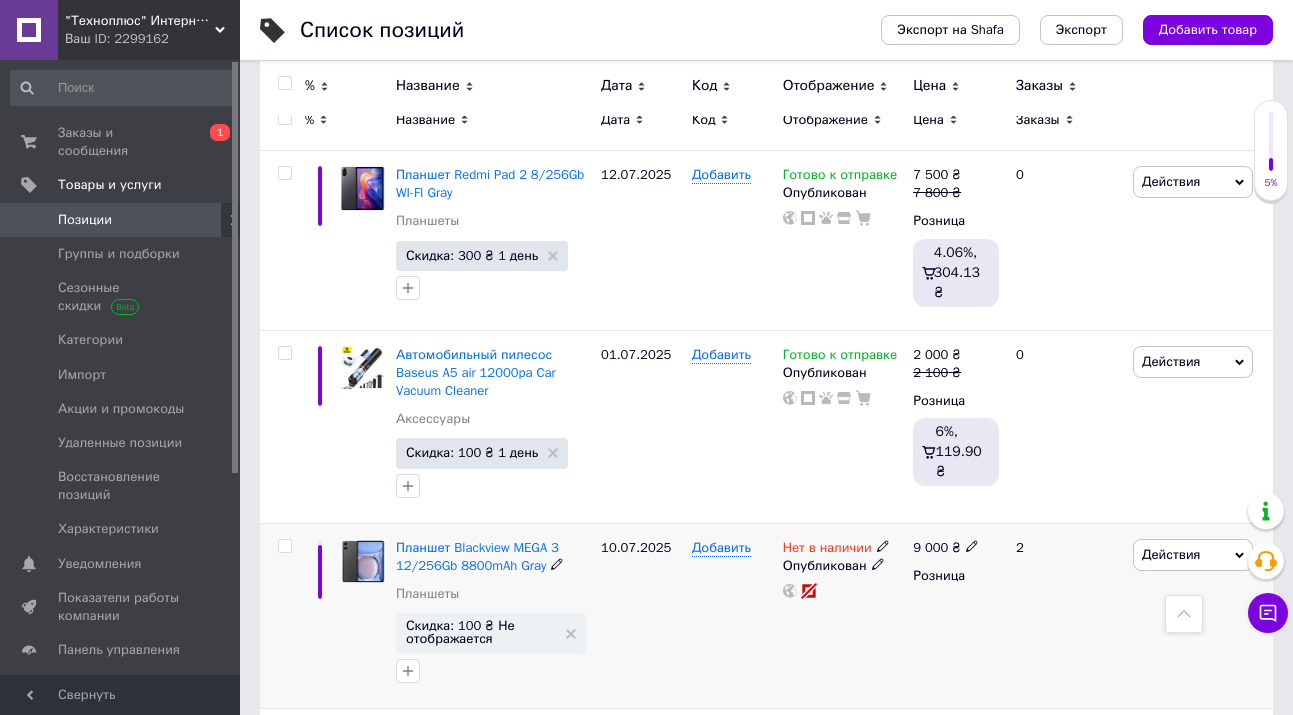 scroll, scrollTop: 0, scrollLeft: 0, axis: both 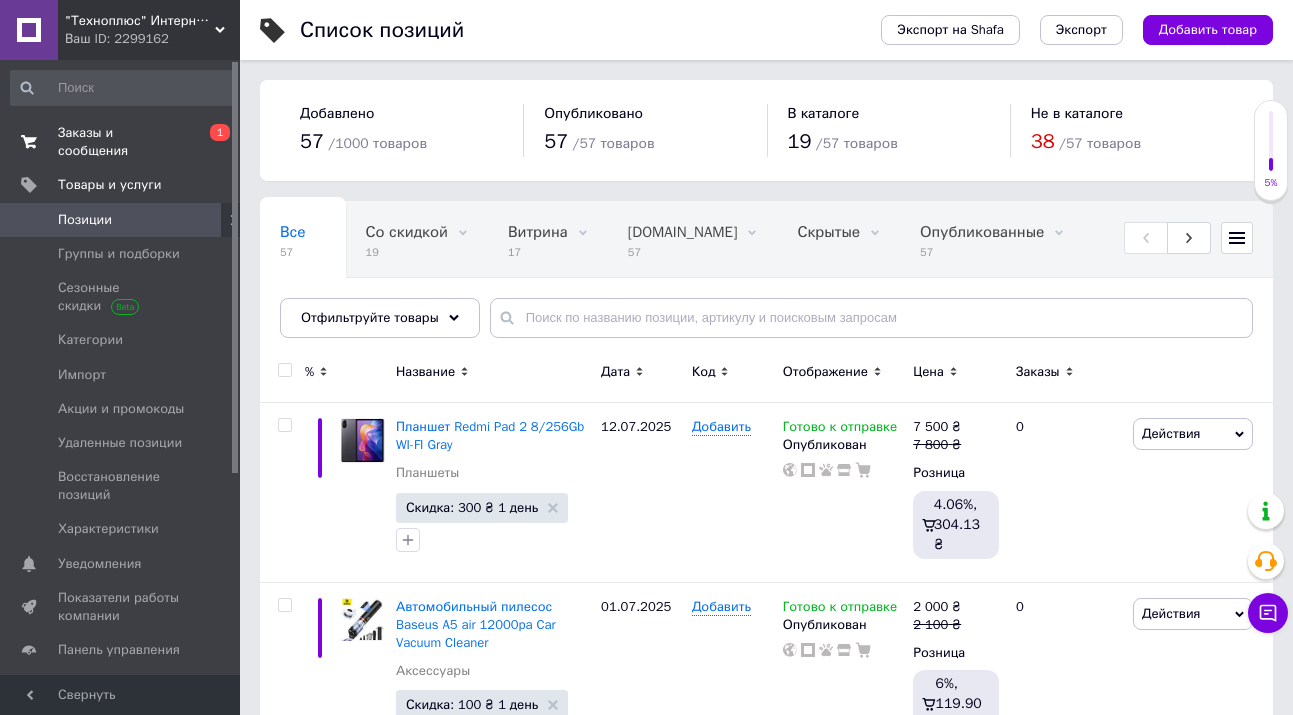 click on "Заказы и сообщения" at bounding box center (121, 142) 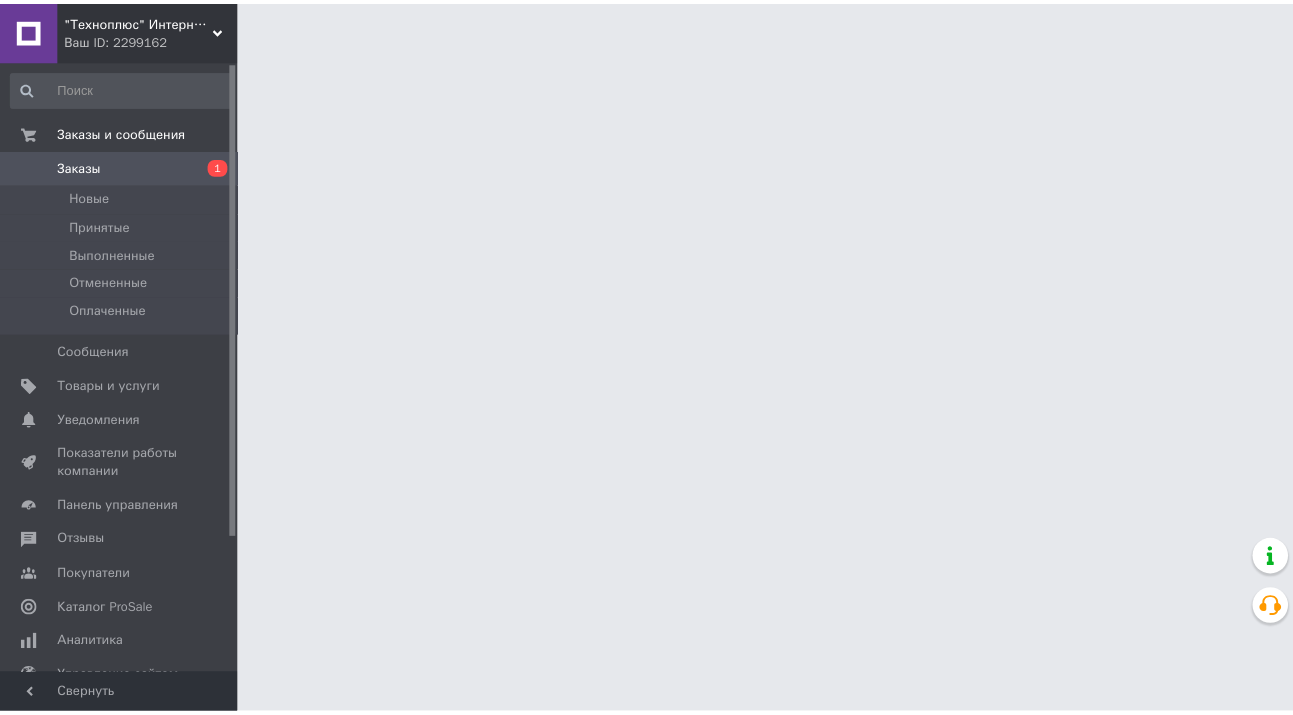 scroll, scrollTop: 0, scrollLeft: 0, axis: both 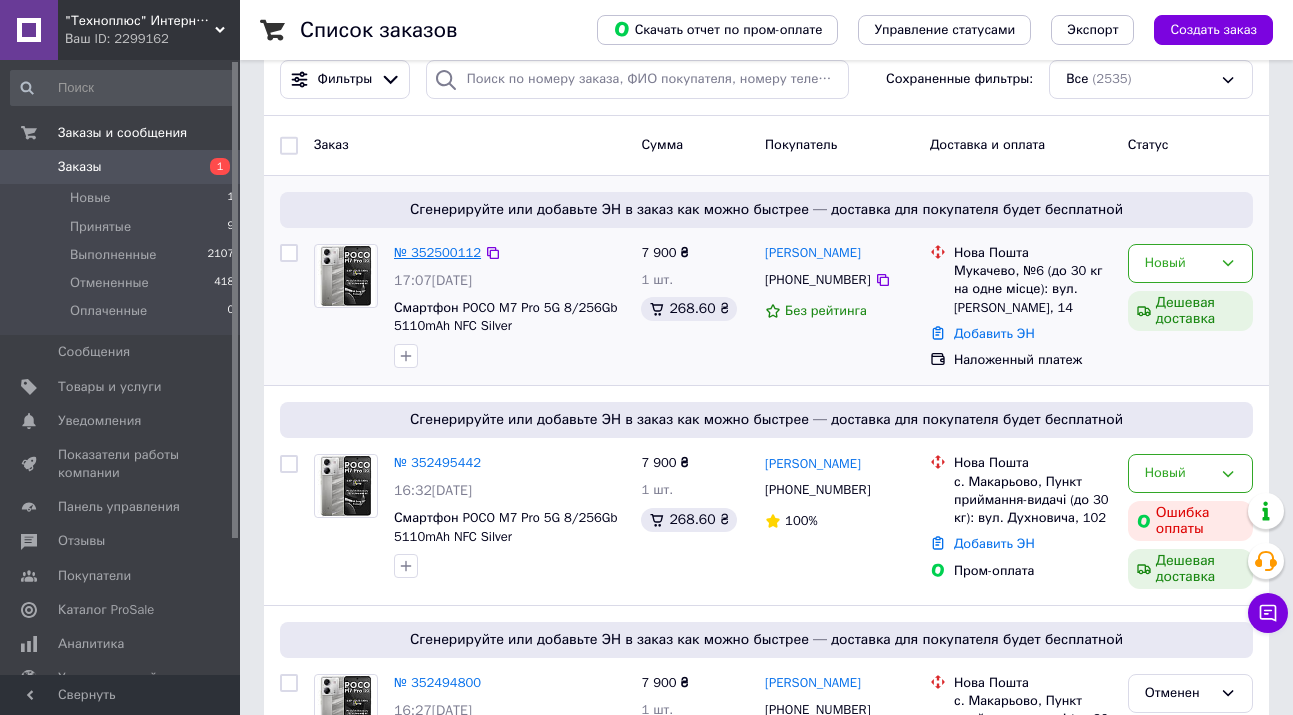 click on "№ 352500112" at bounding box center [437, 252] 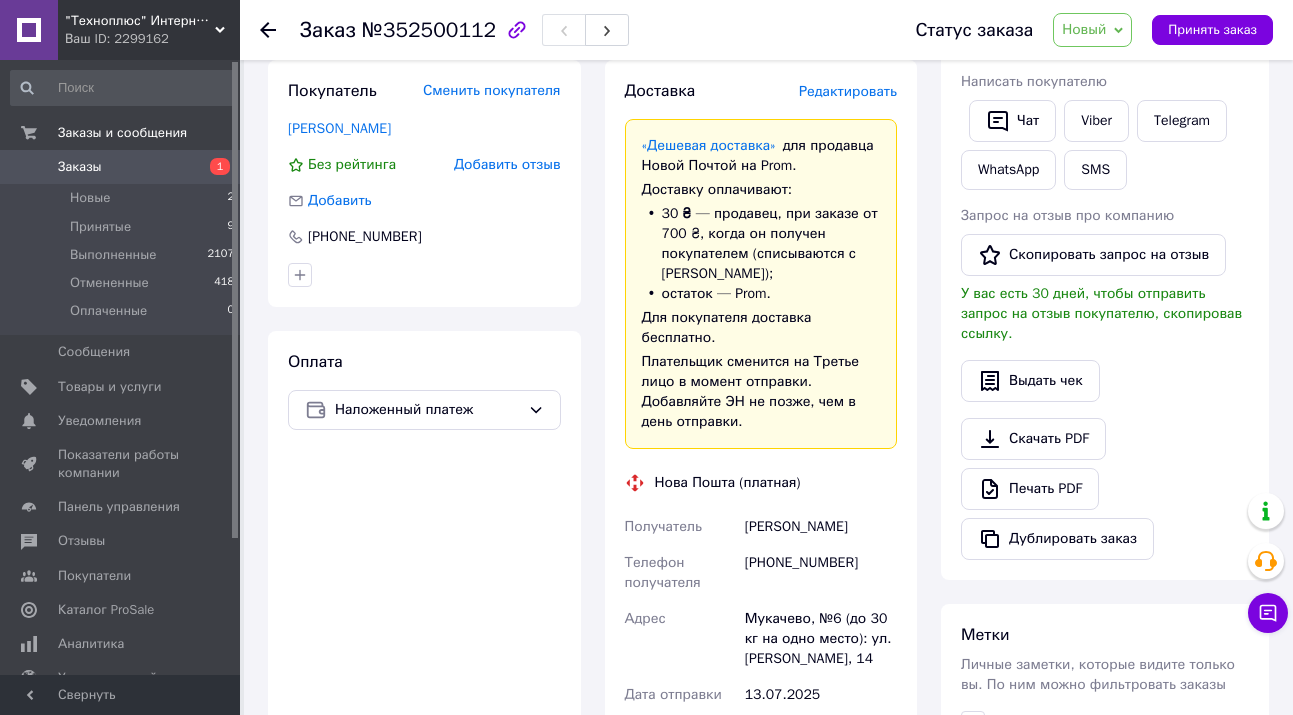 scroll, scrollTop: 400, scrollLeft: 0, axis: vertical 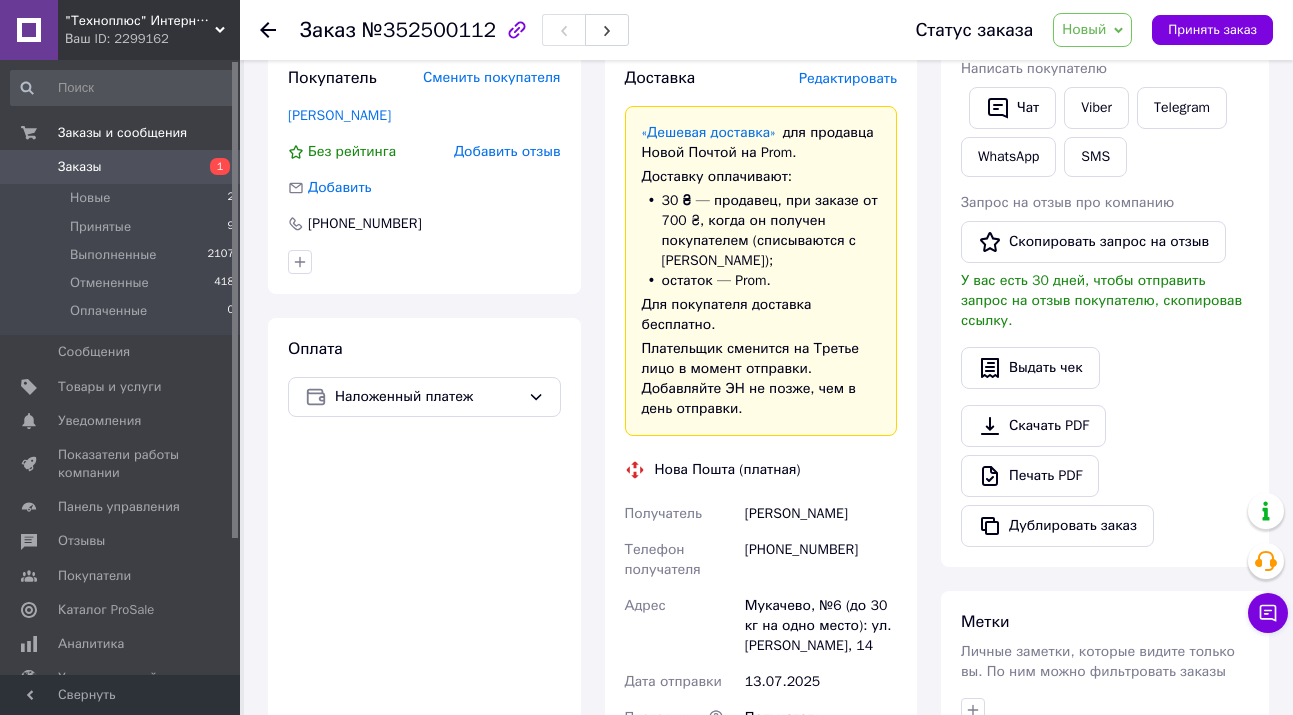 click on "Заказы" at bounding box center [80, 167] 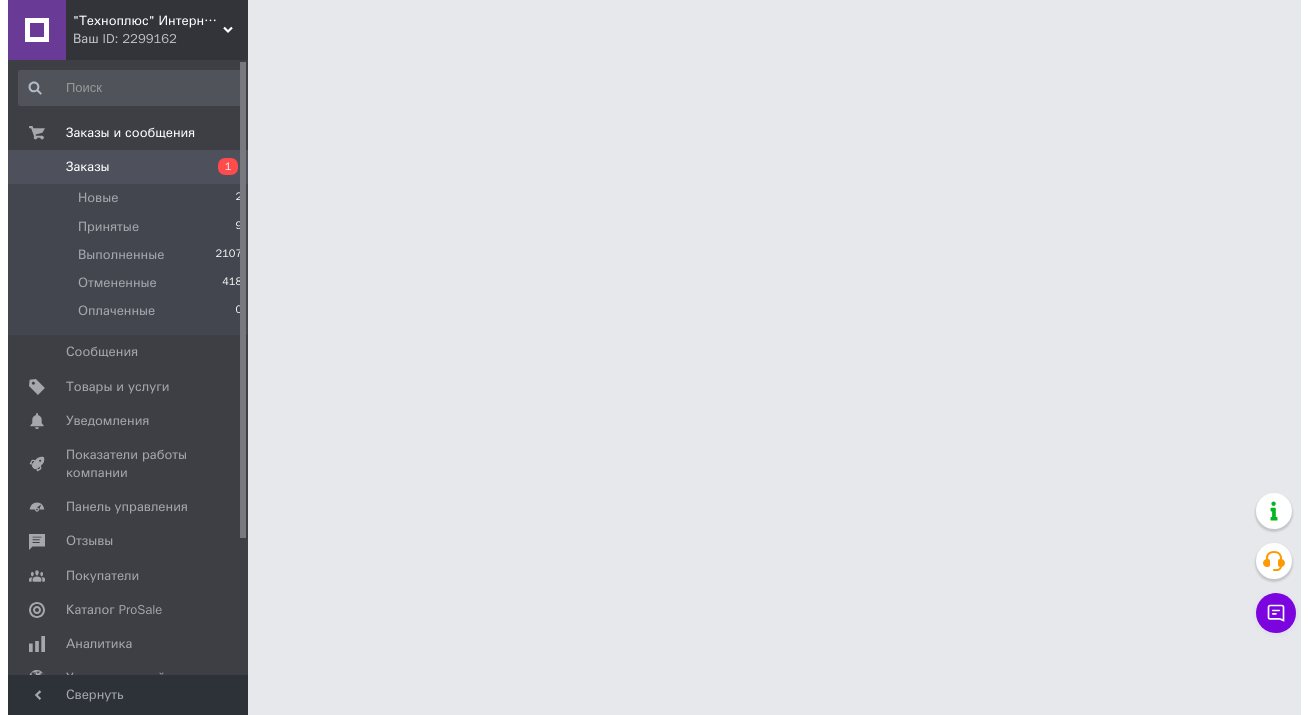 scroll, scrollTop: 0, scrollLeft: 0, axis: both 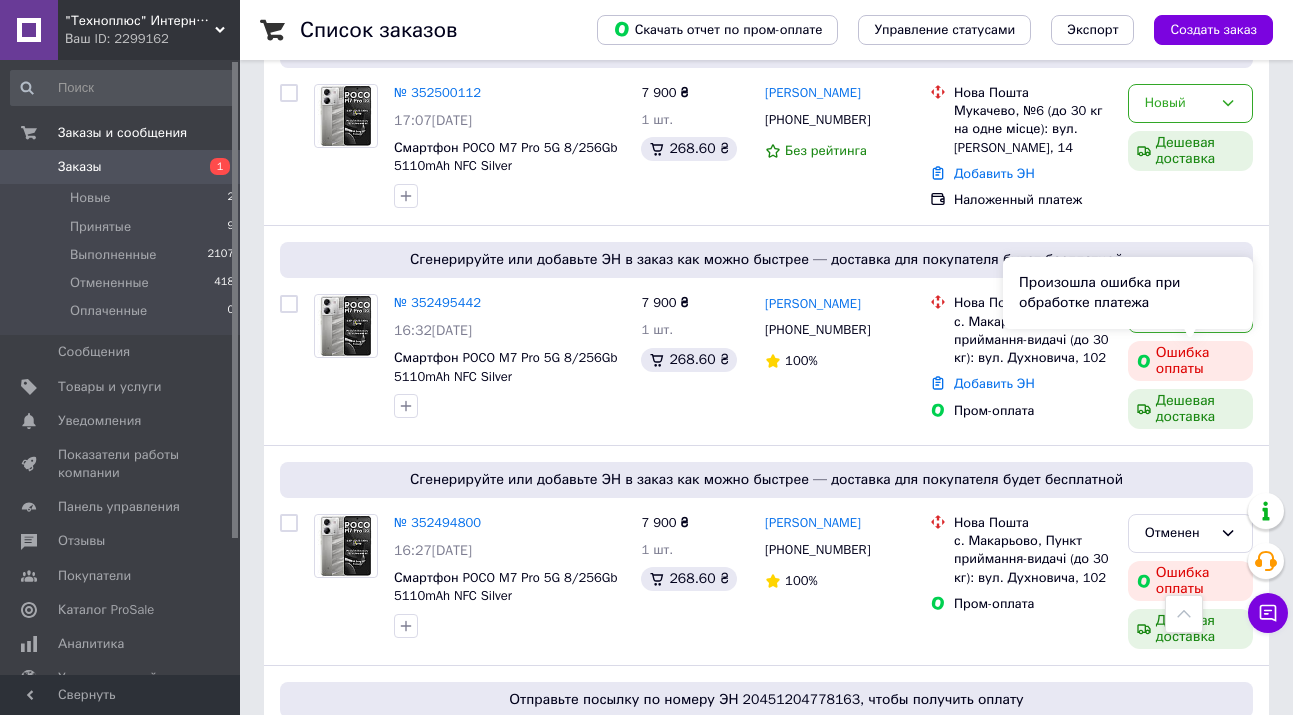 click on "Произошла ошибка при обработке платежа" at bounding box center [1128, 293] 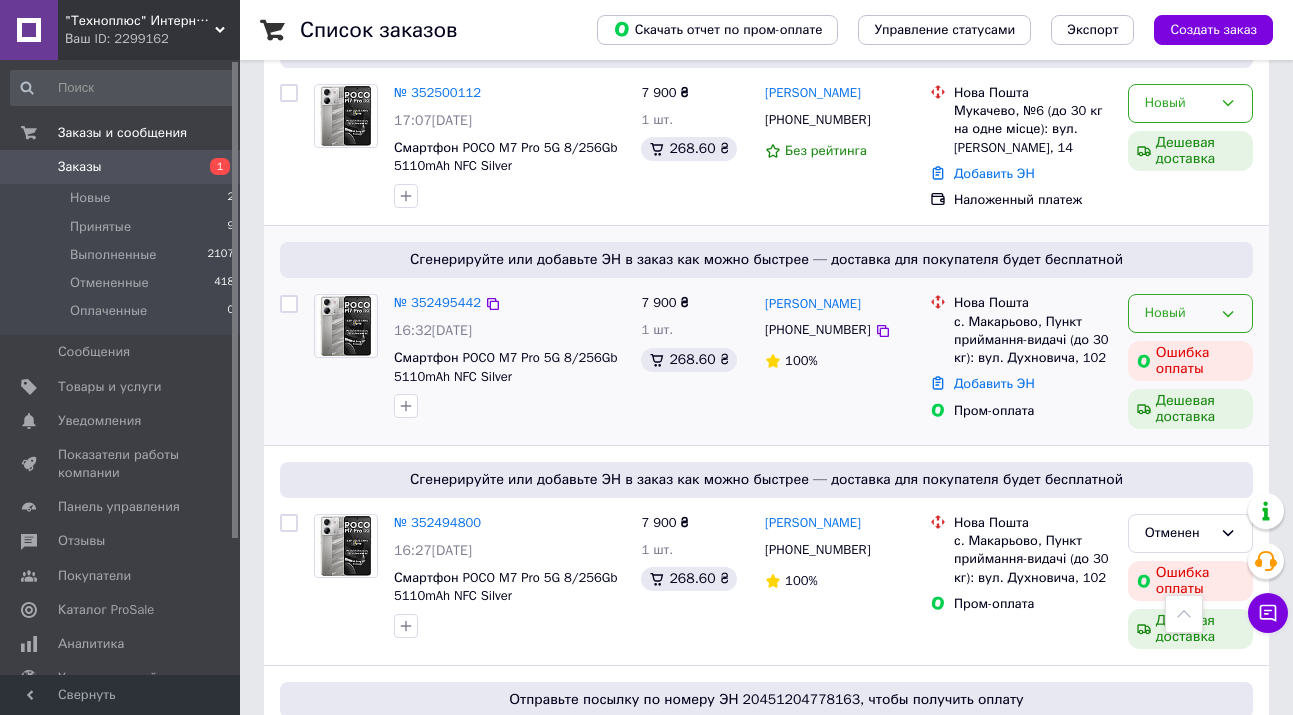 click 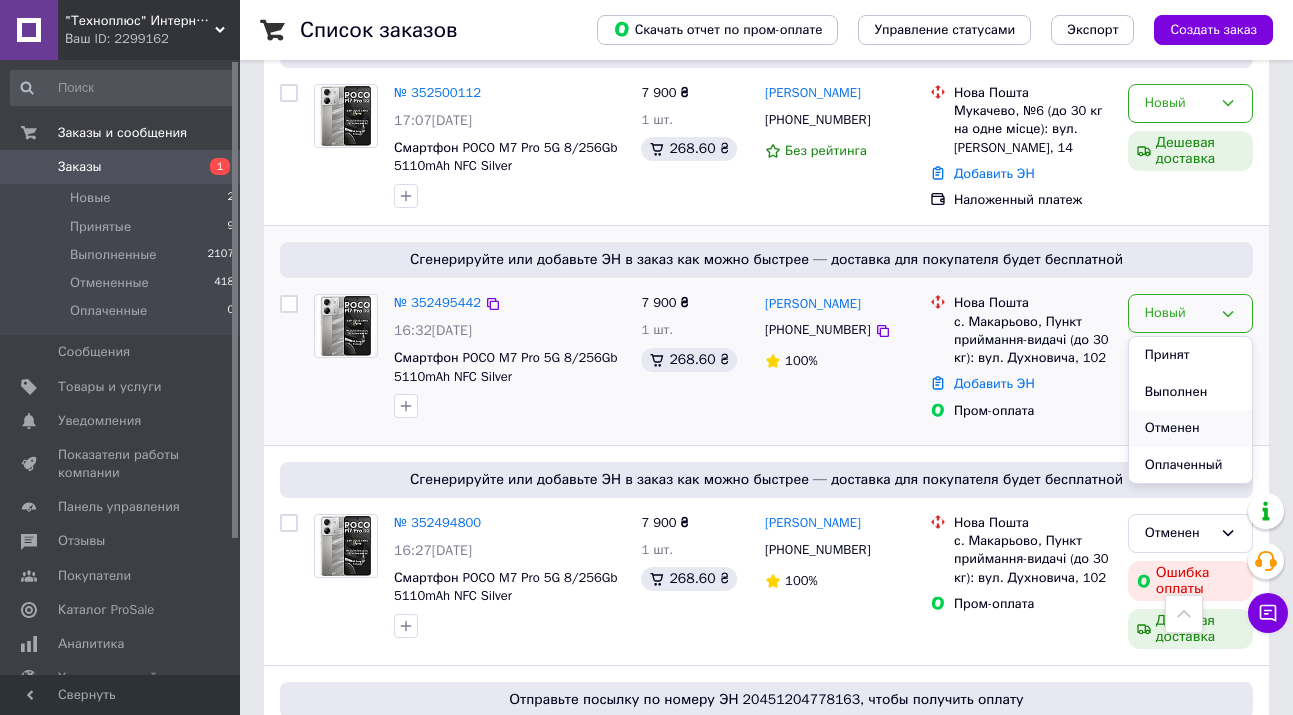 click on "Отменен" at bounding box center [1190, 428] 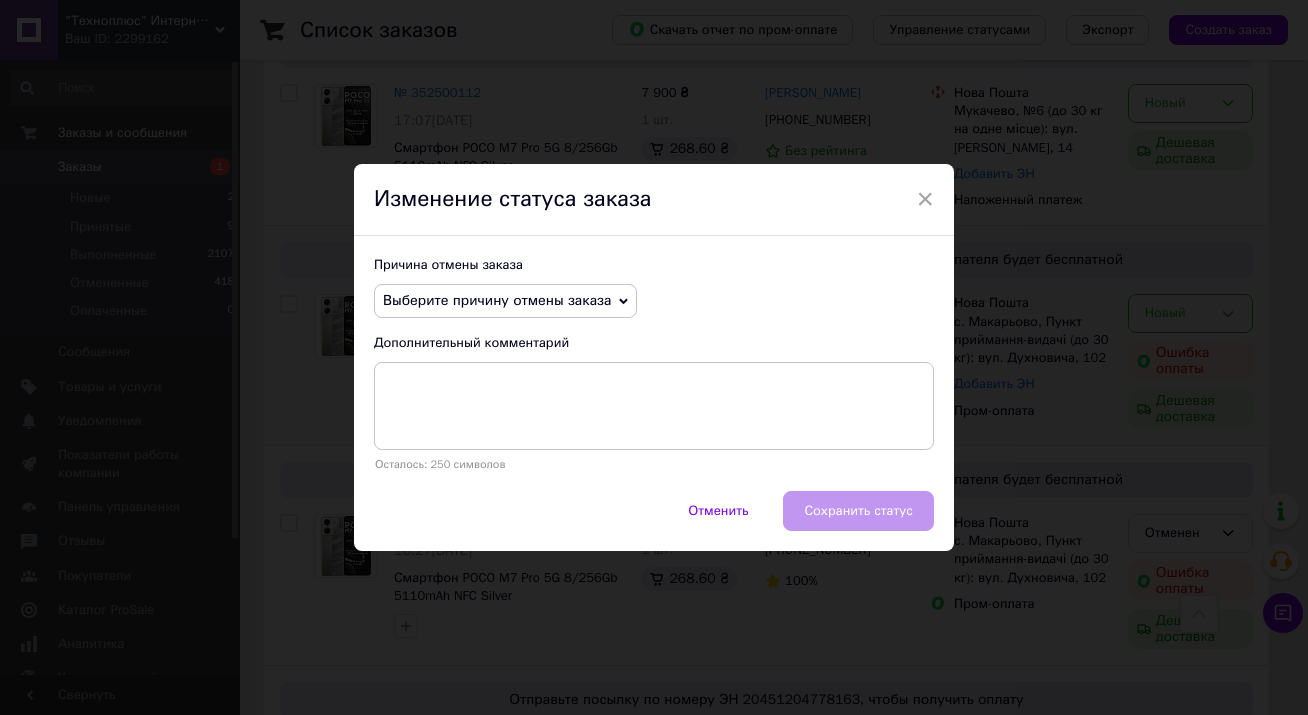 click on "Выберите причину отмены заказа" at bounding box center [497, 300] 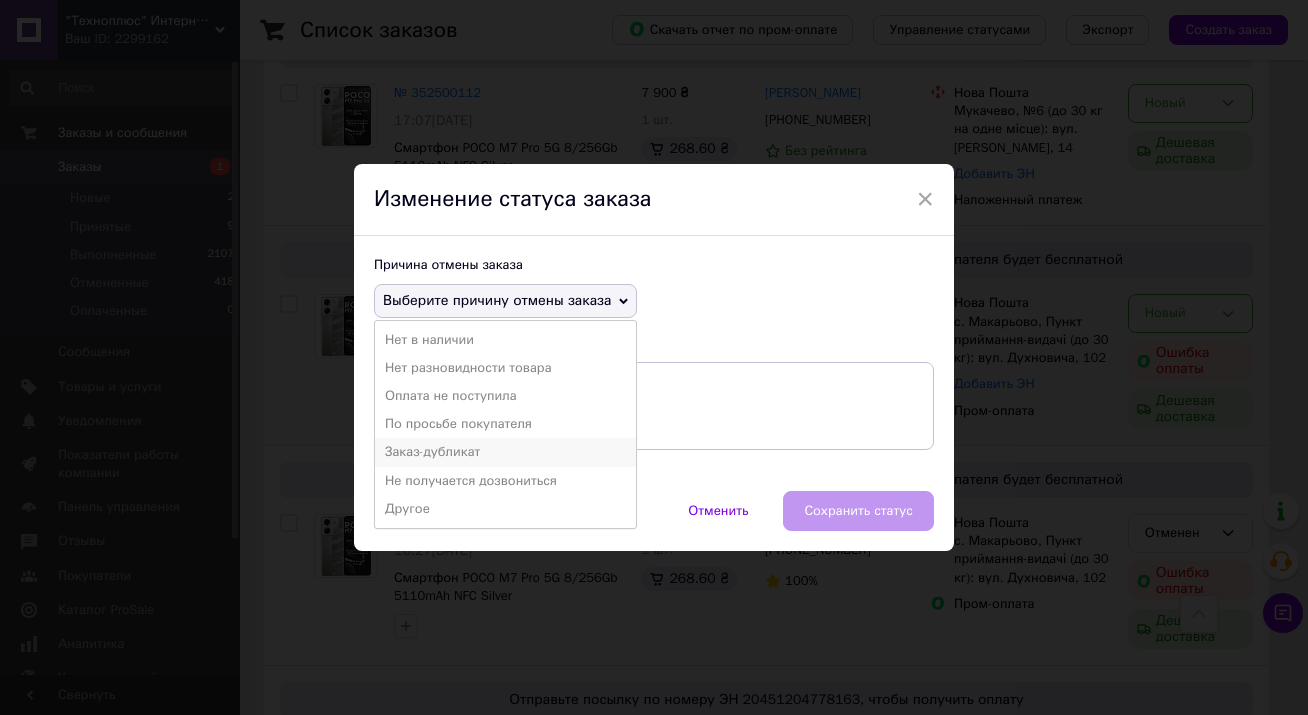 click on "Заказ-дубликат" at bounding box center (505, 452) 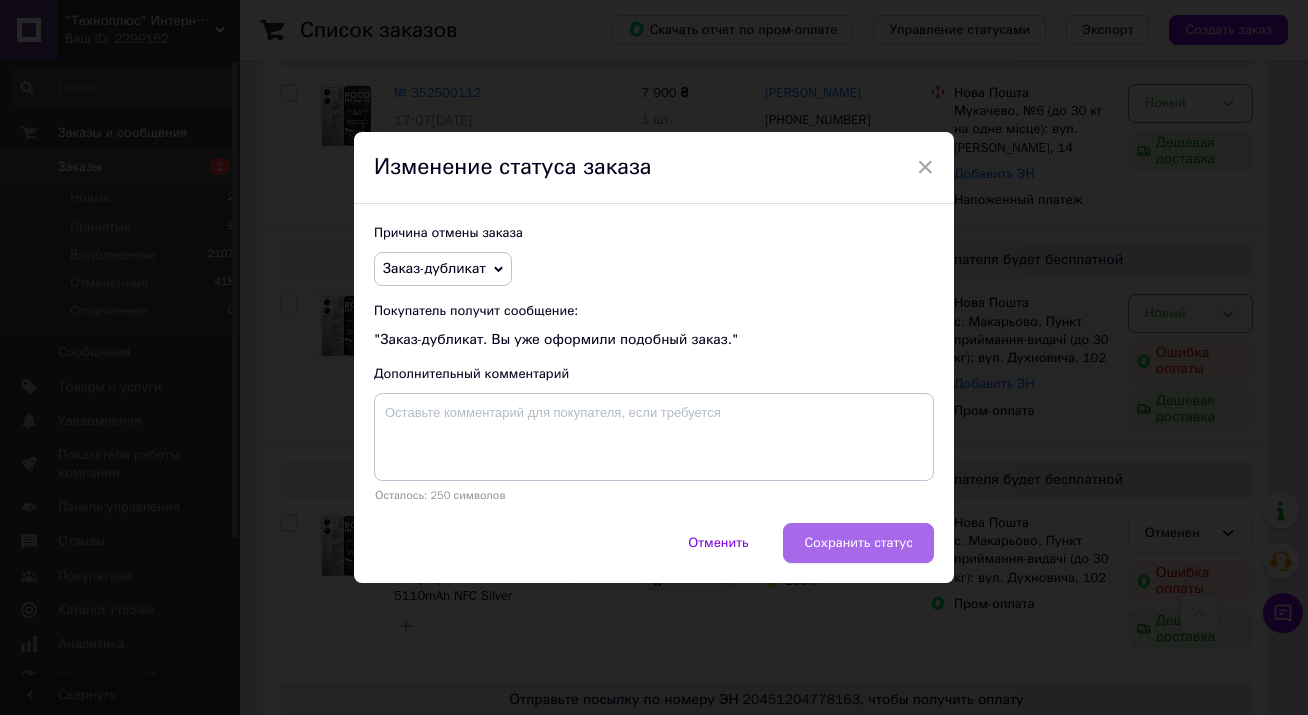 click on "Сохранить статус" at bounding box center [858, 543] 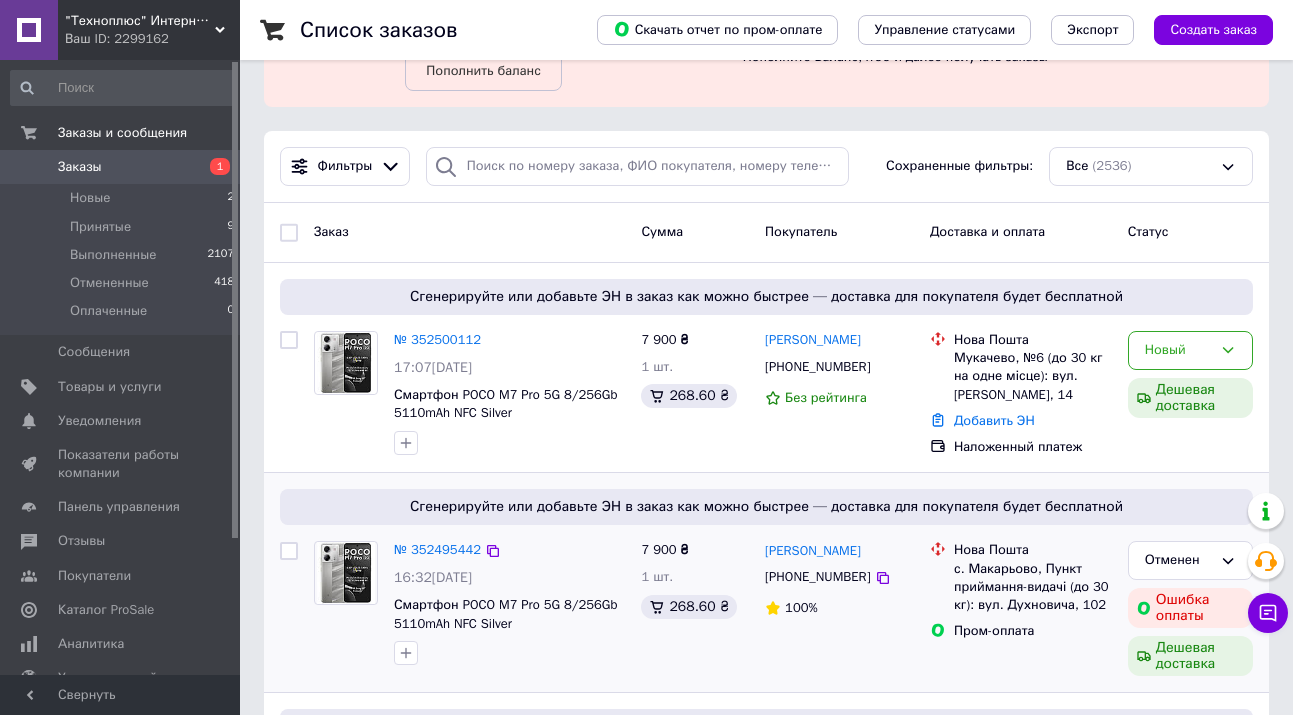scroll, scrollTop: 200, scrollLeft: 0, axis: vertical 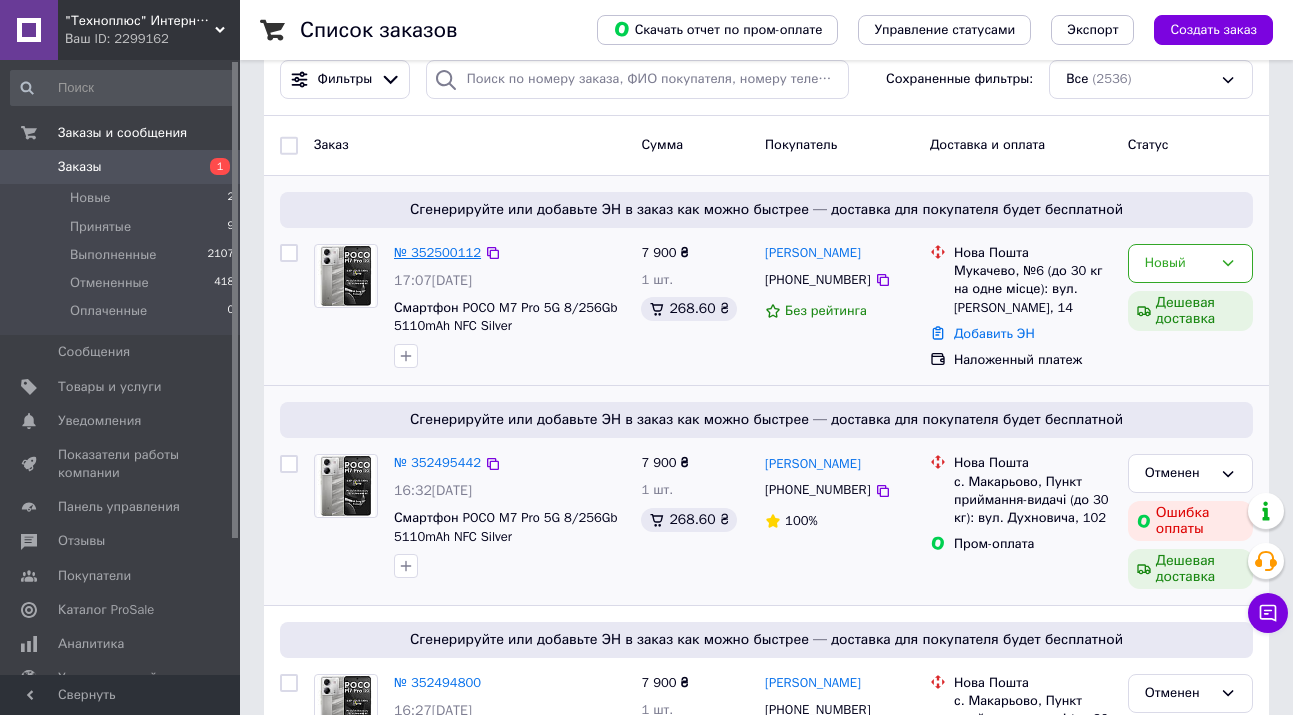 click on "№ 352500112" at bounding box center (437, 252) 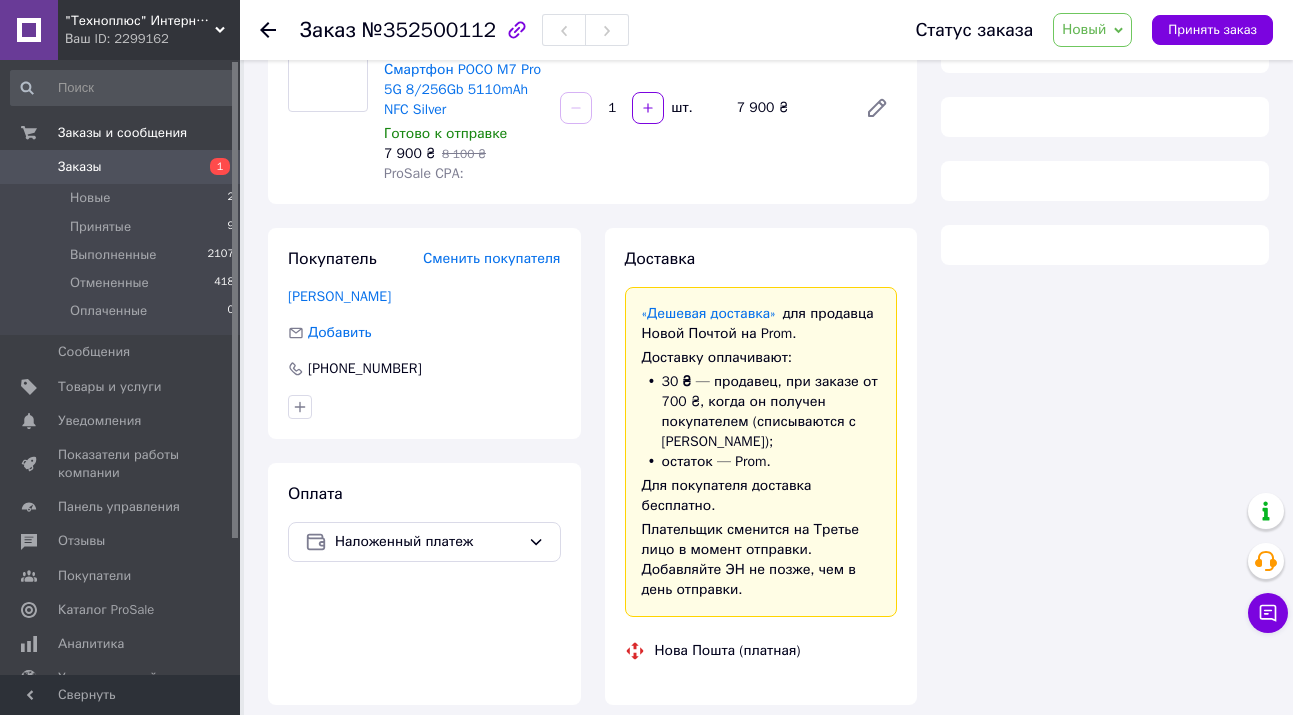 scroll, scrollTop: 200, scrollLeft: 0, axis: vertical 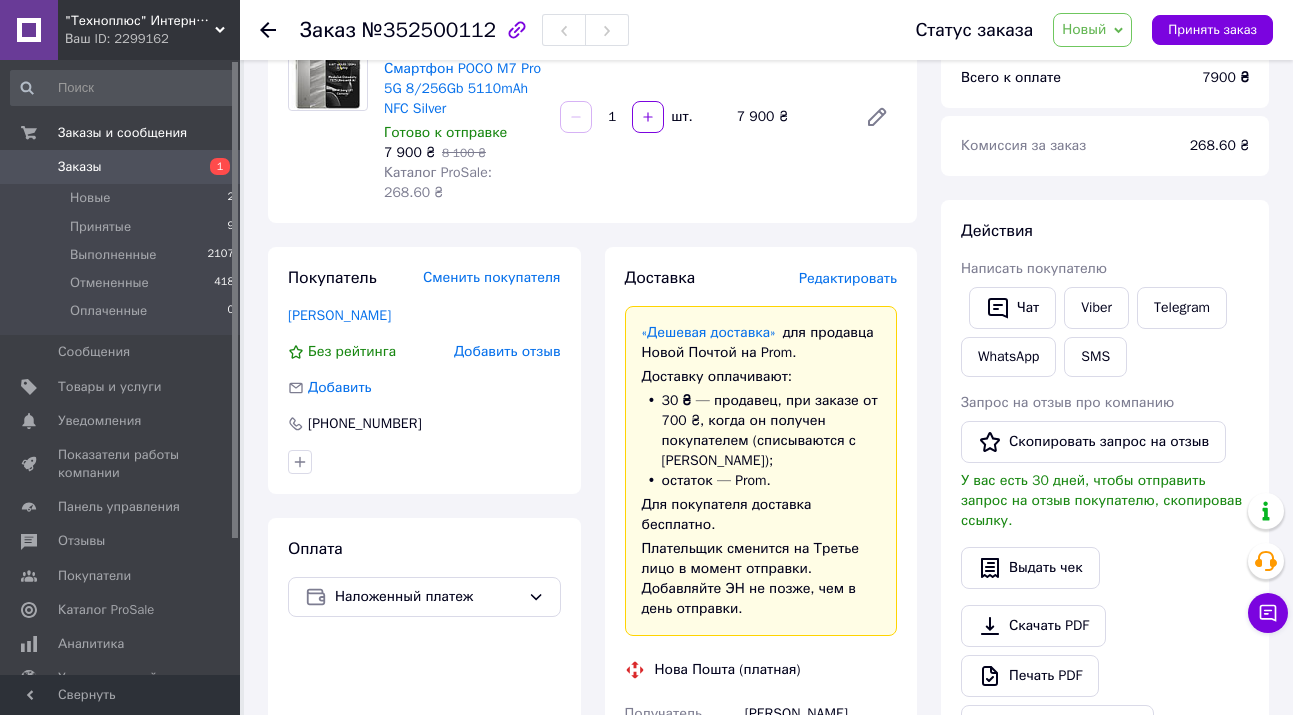 click on "Заказы" at bounding box center [80, 167] 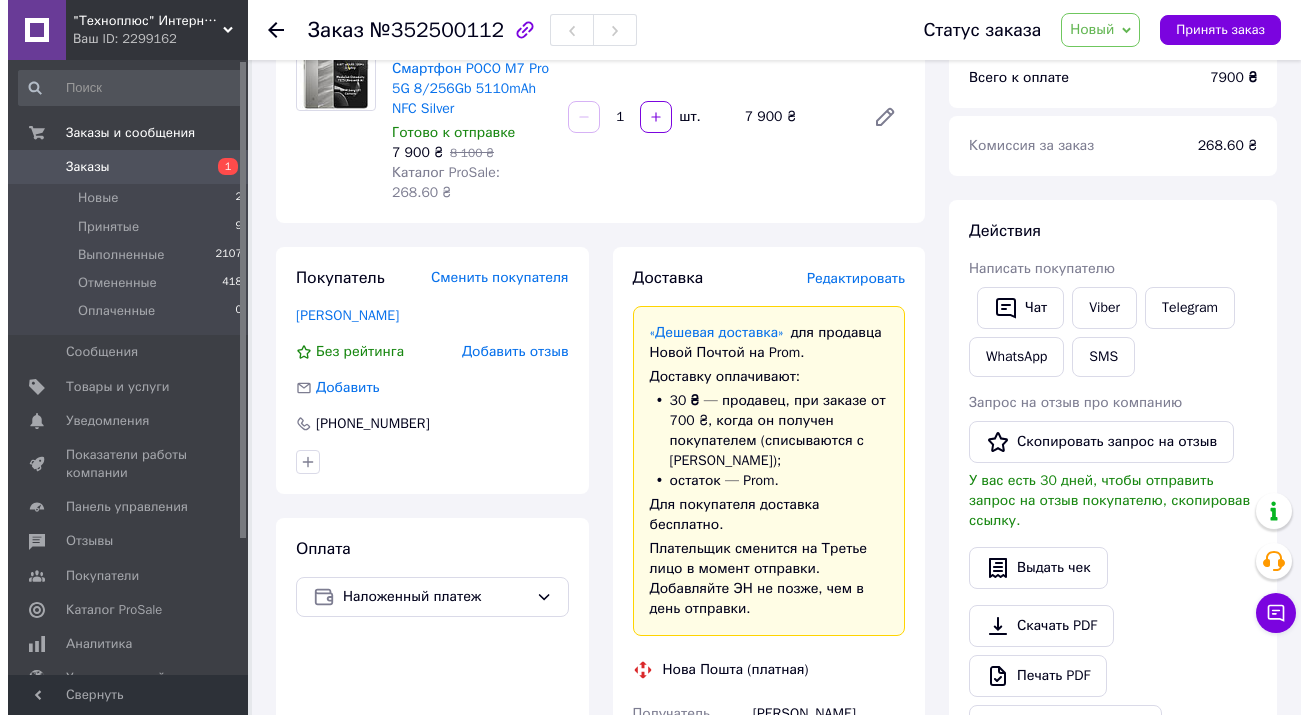 scroll, scrollTop: 0, scrollLeft: 0, axis: both 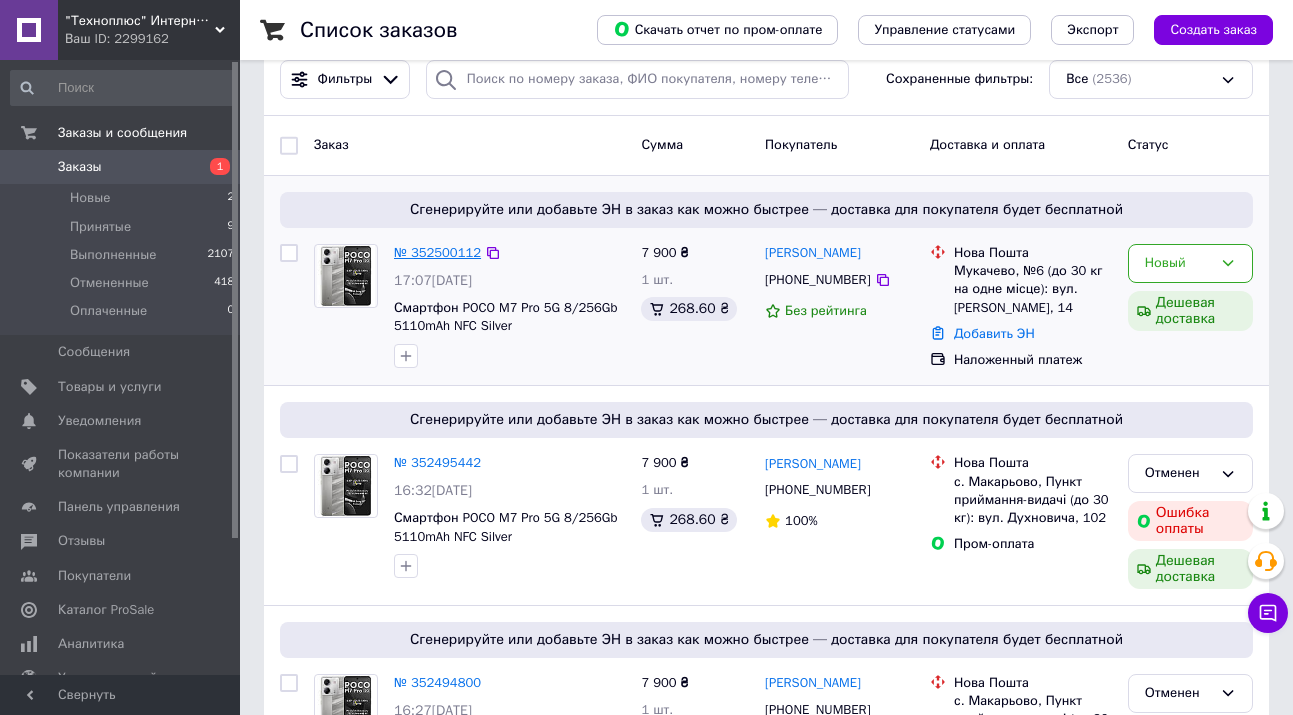 click on "№ 352500112" at bounding box center [437, 252] 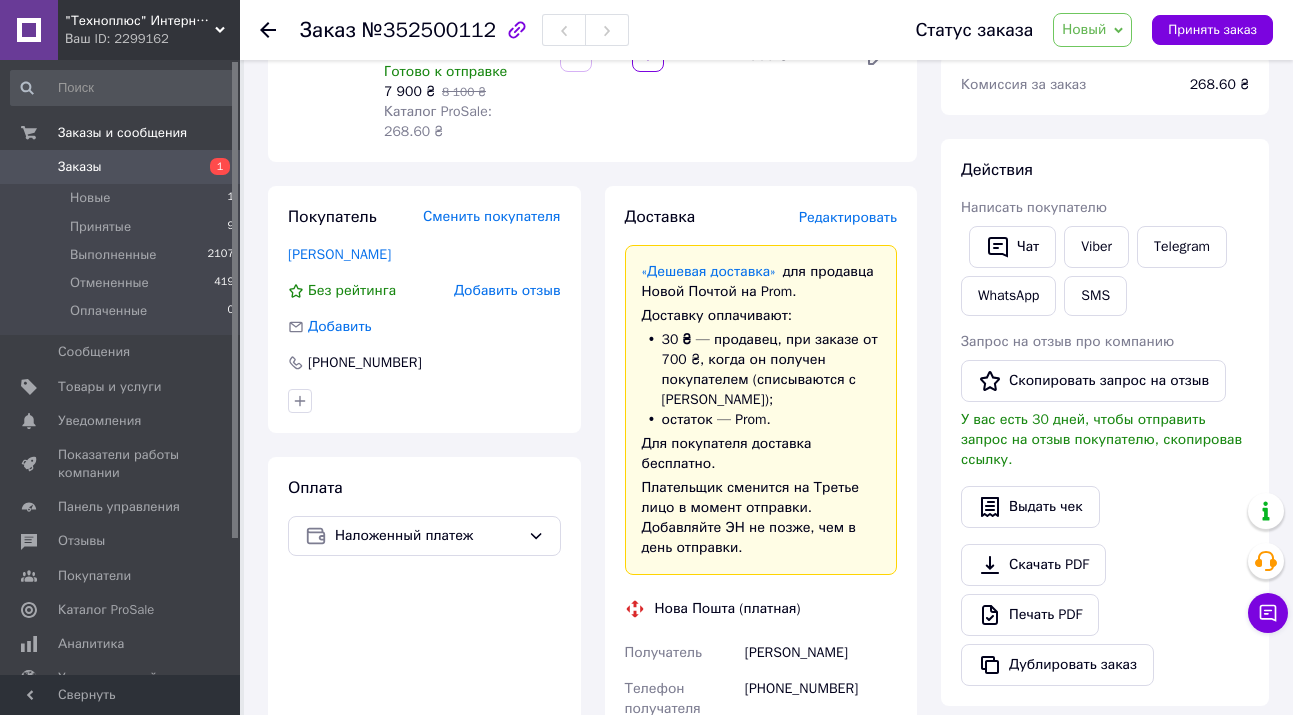 scroll, scrollTop: 300, scrollLeft: 0, axis: vertical 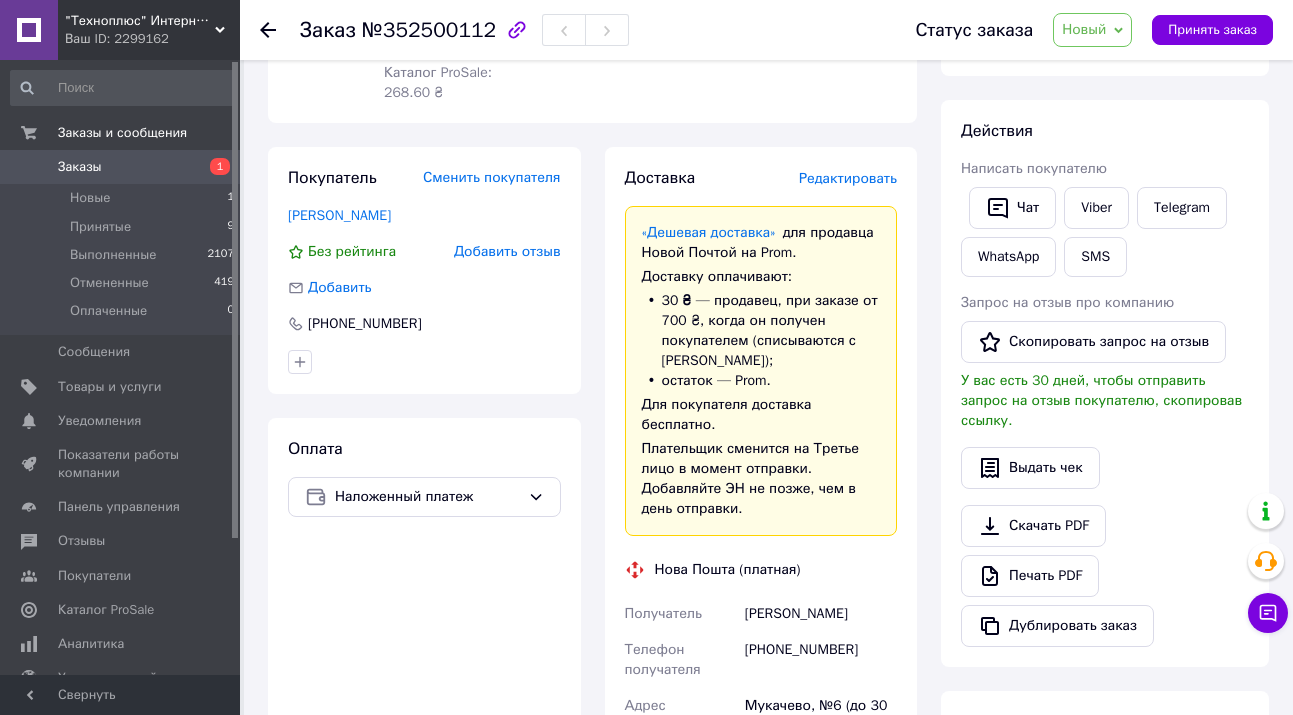 click on "Заказы" at bounding box center (80, 167) 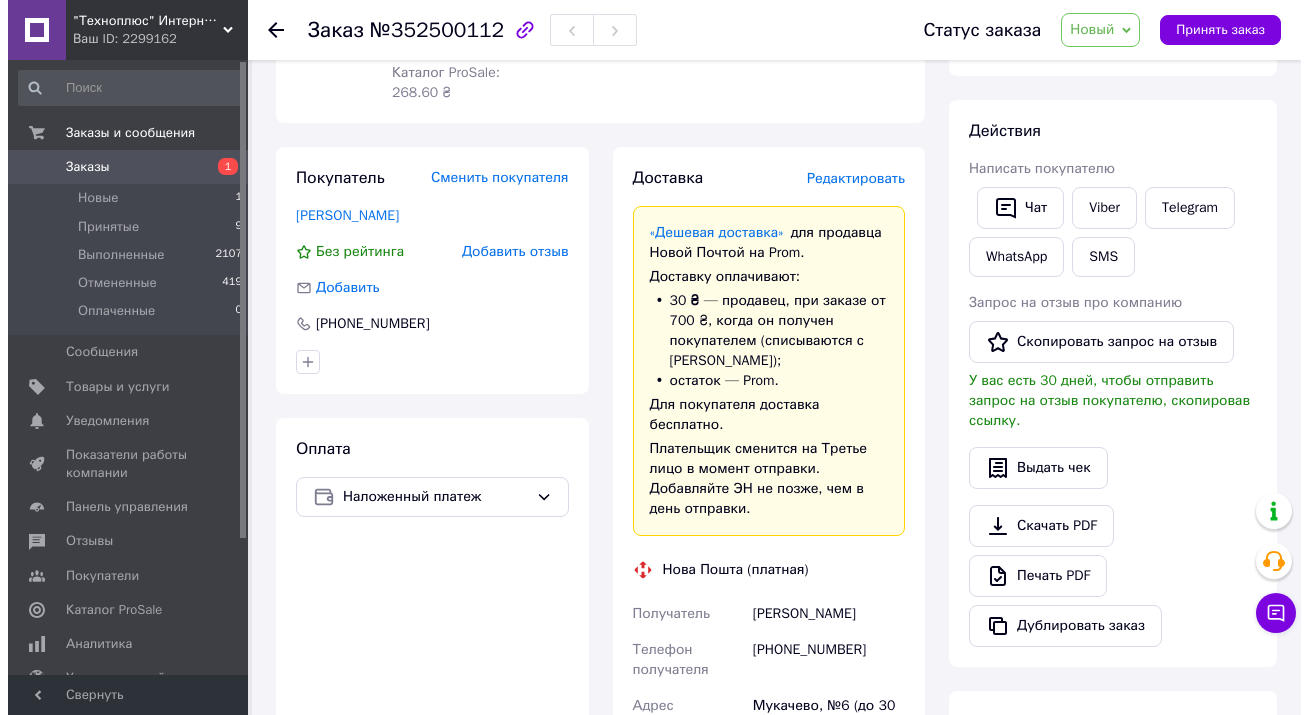 scroll, scrollTop: 0, scrollLeft: 0, axis: both 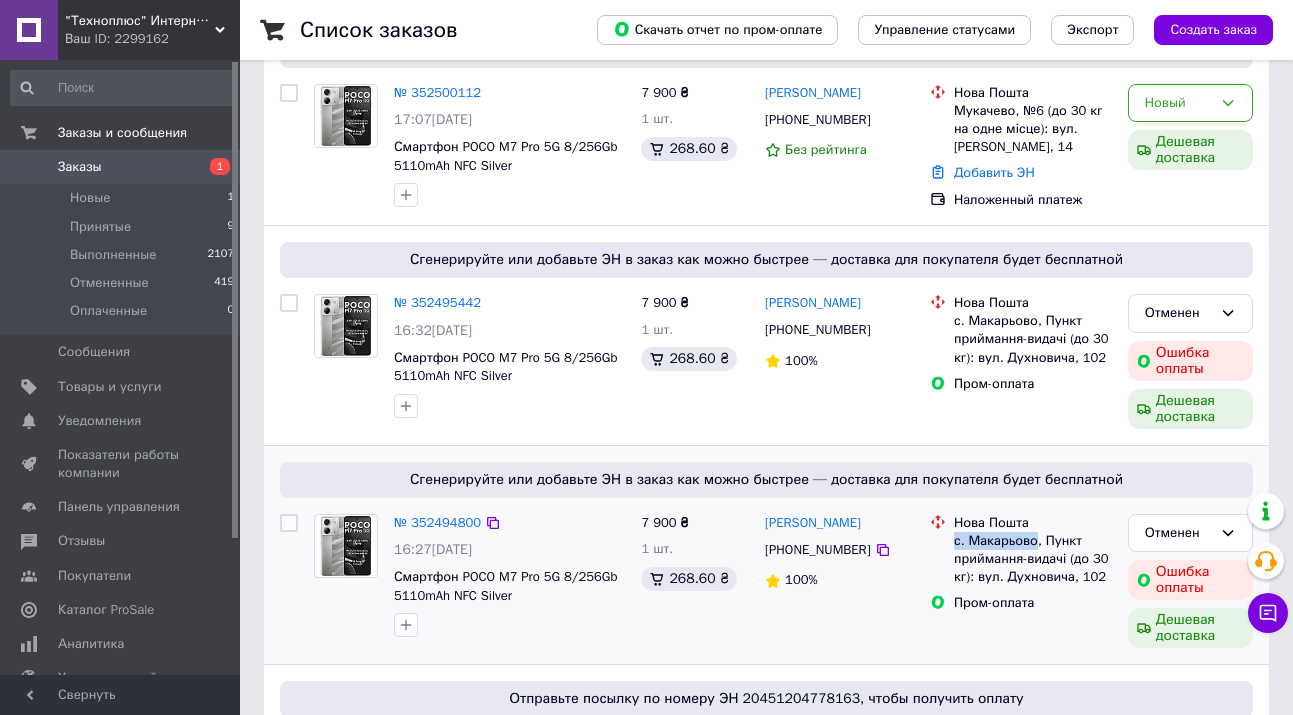 drag, startPoint x: 955, startPoint y: 544, endPoint x: 1032, endPoint y: 540, distance: 77.10383 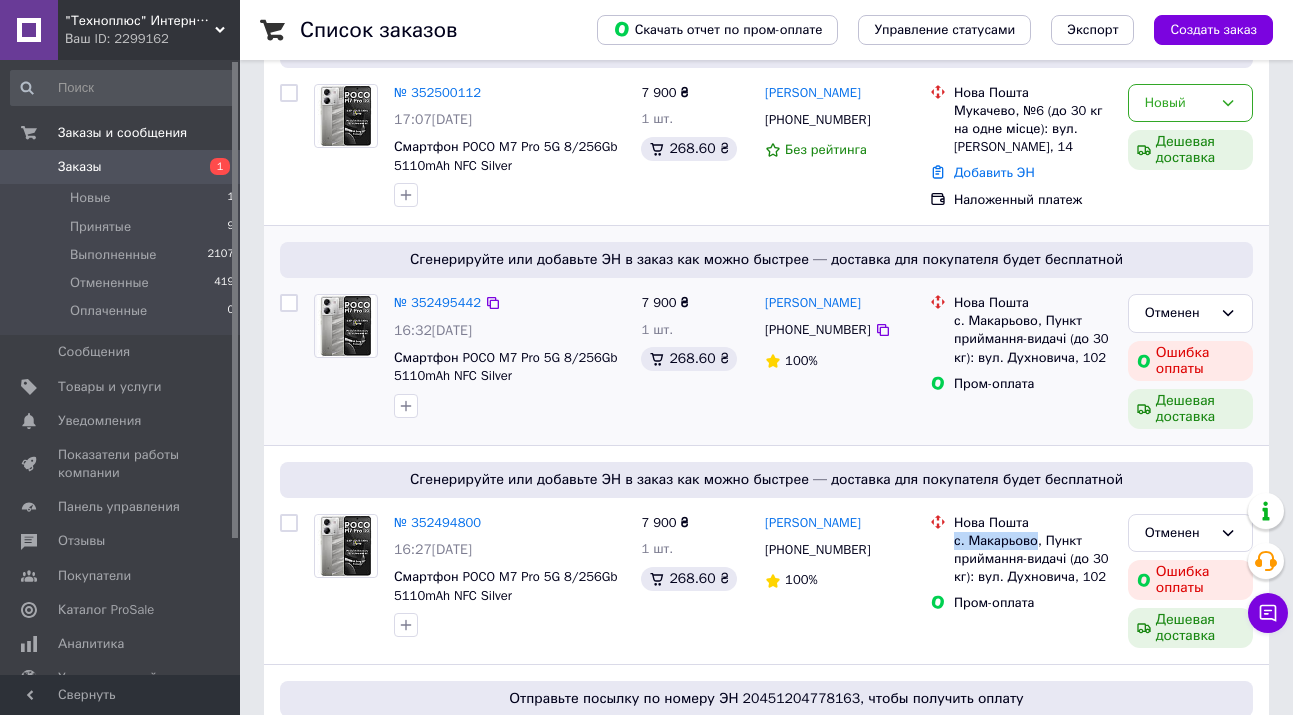 scroll, scrollTop: 0, scrollLeft: 0, axis: both 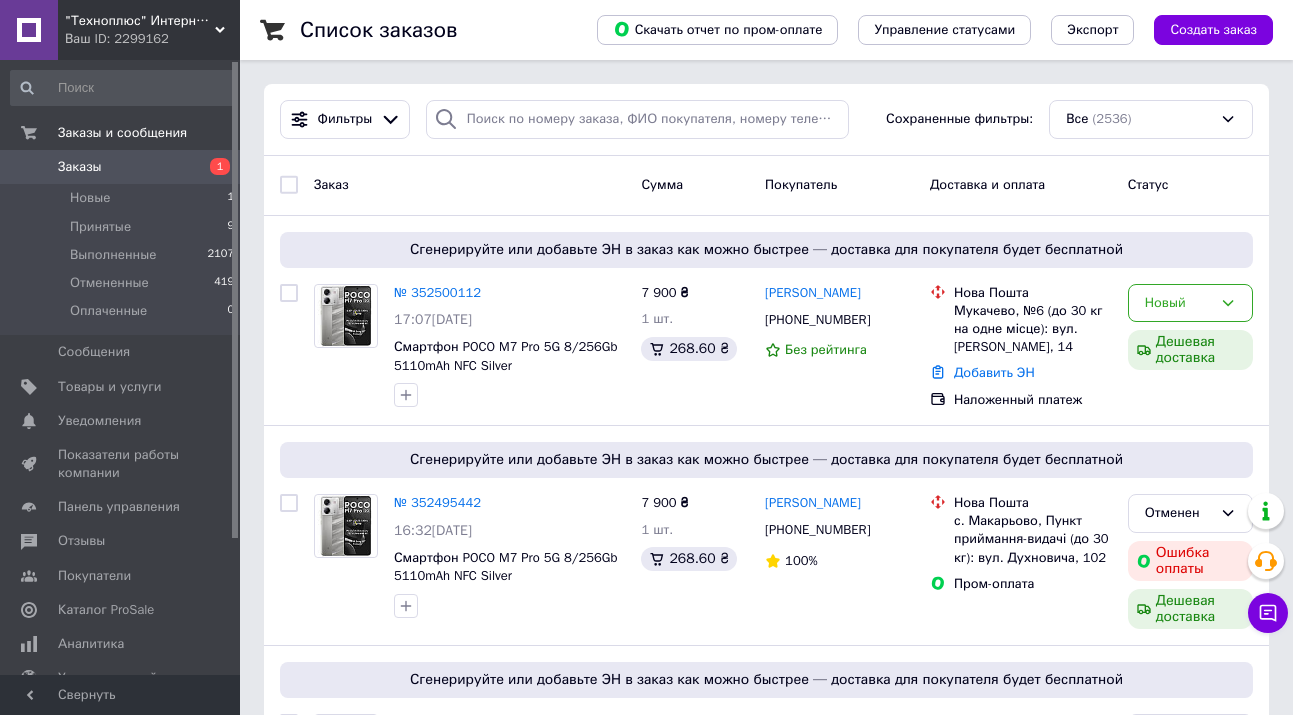 click at bounding box center [29, 167] 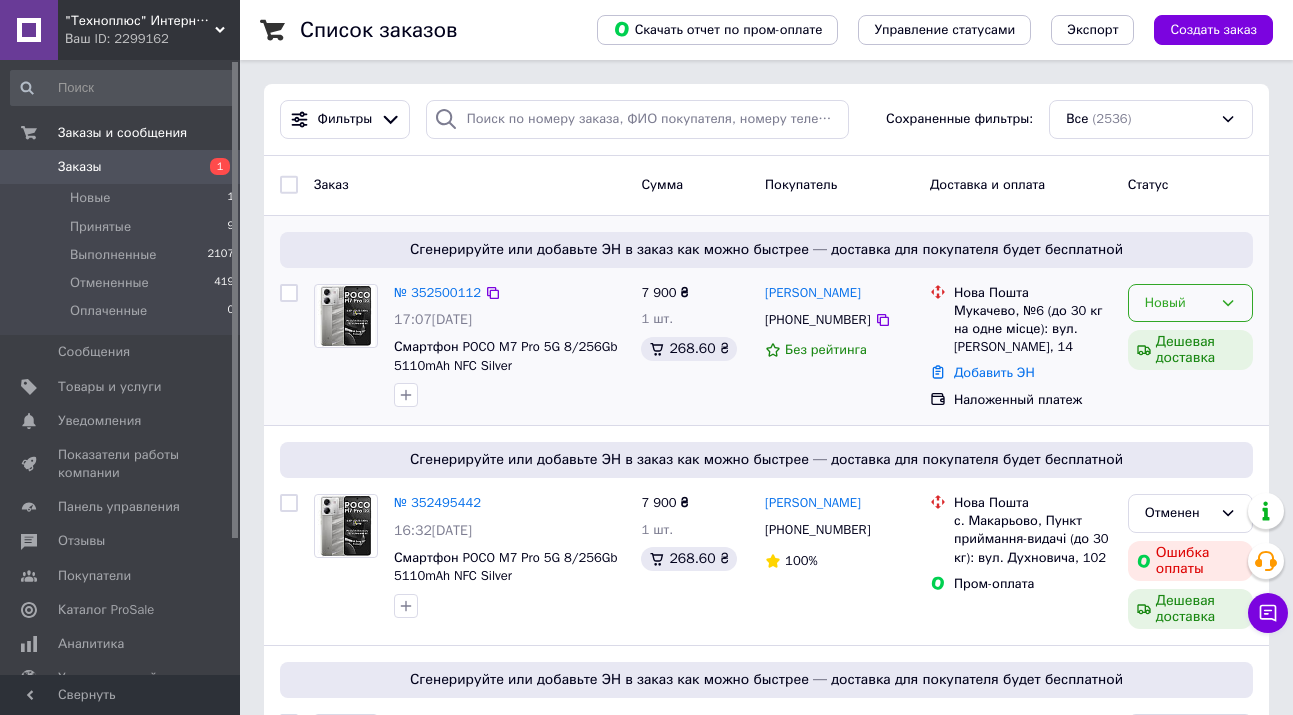 click on "Новый" at bounding box center [1178, 303] 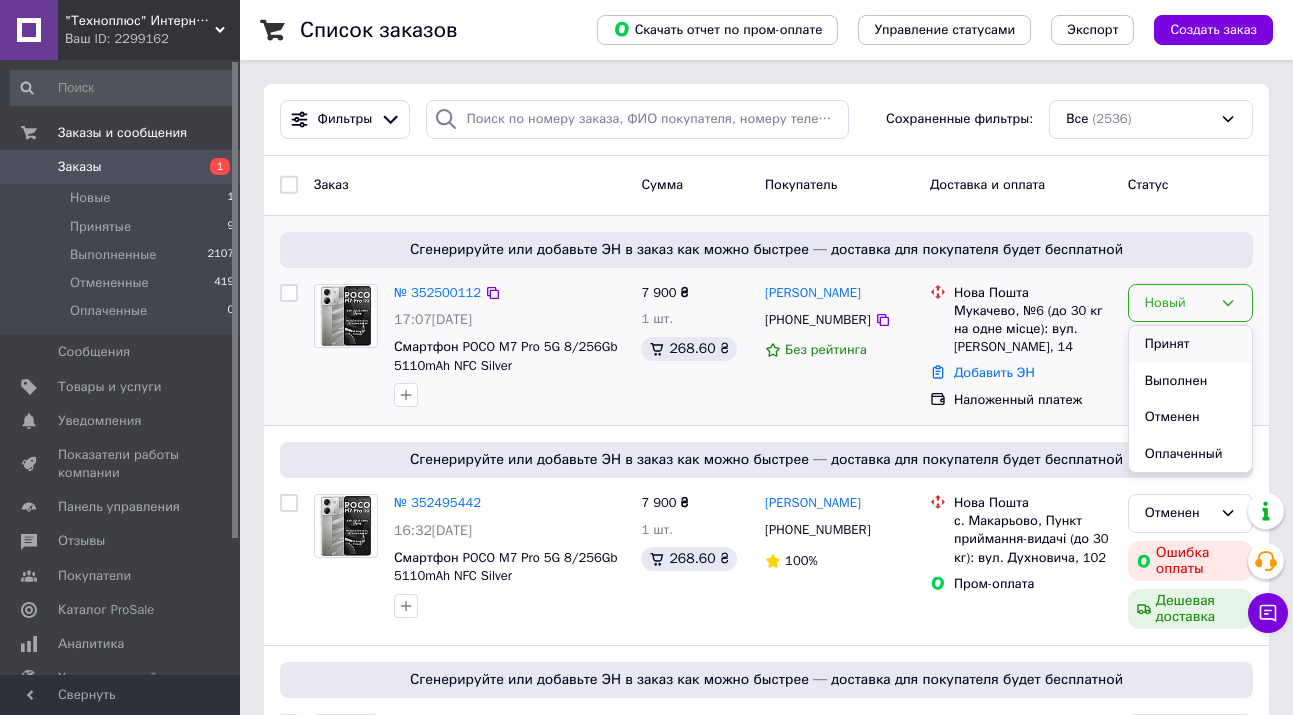 click on "Принят" at bounding box center (1190, 344) 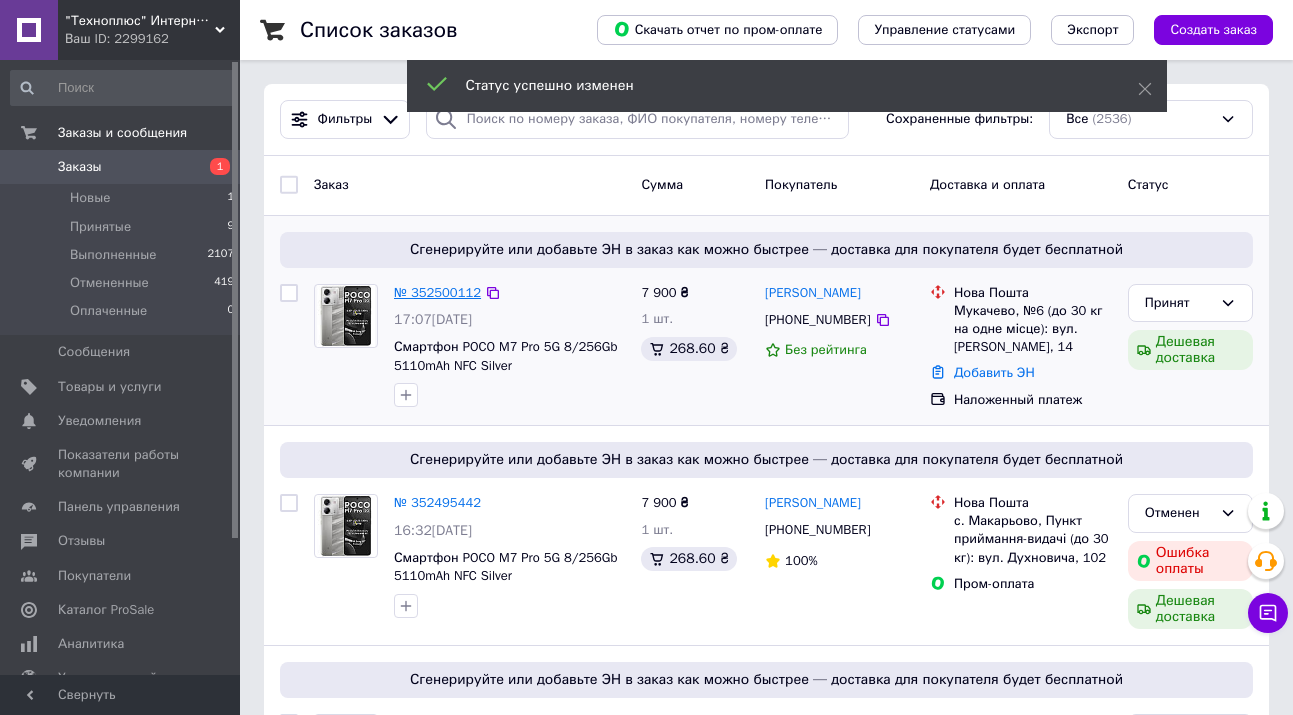 click on "№ 352500112" at bounding box center (437, 292) 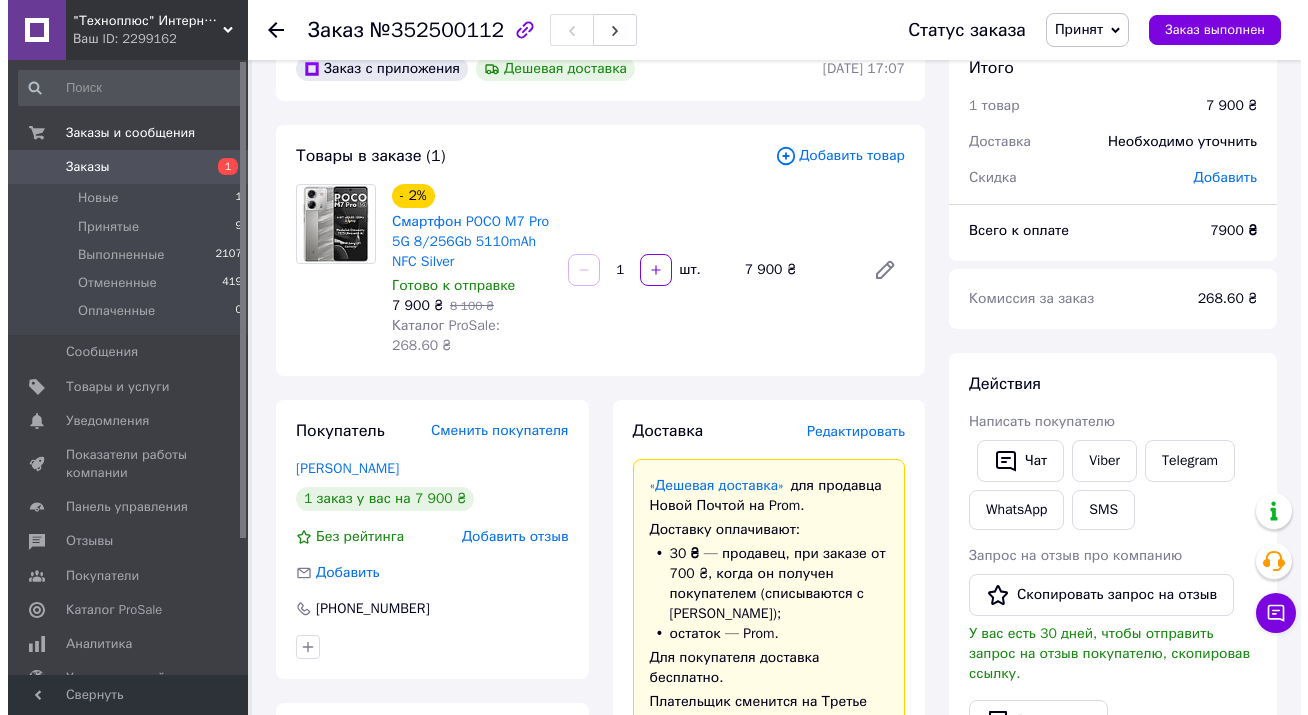 scroll, scrollTop: 0, scrollLeft: 0, axis: both 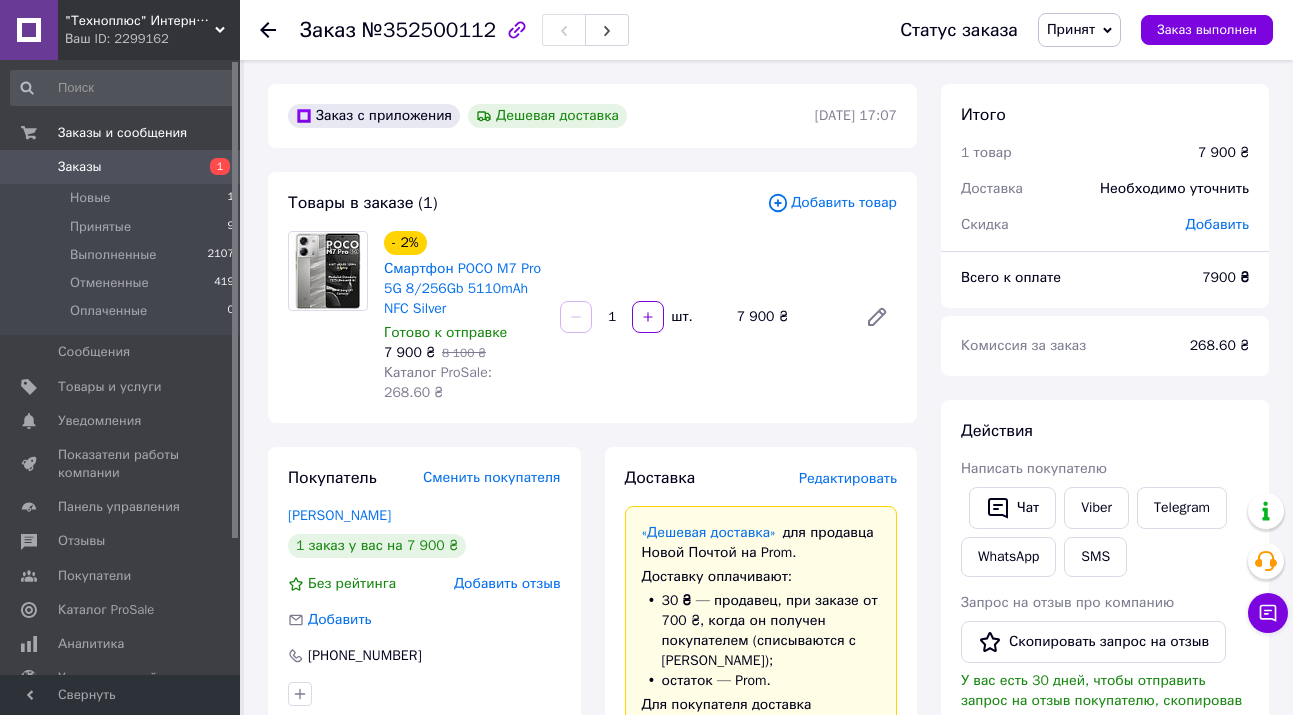 click on "Заказы" at bounding box center (121, 167) 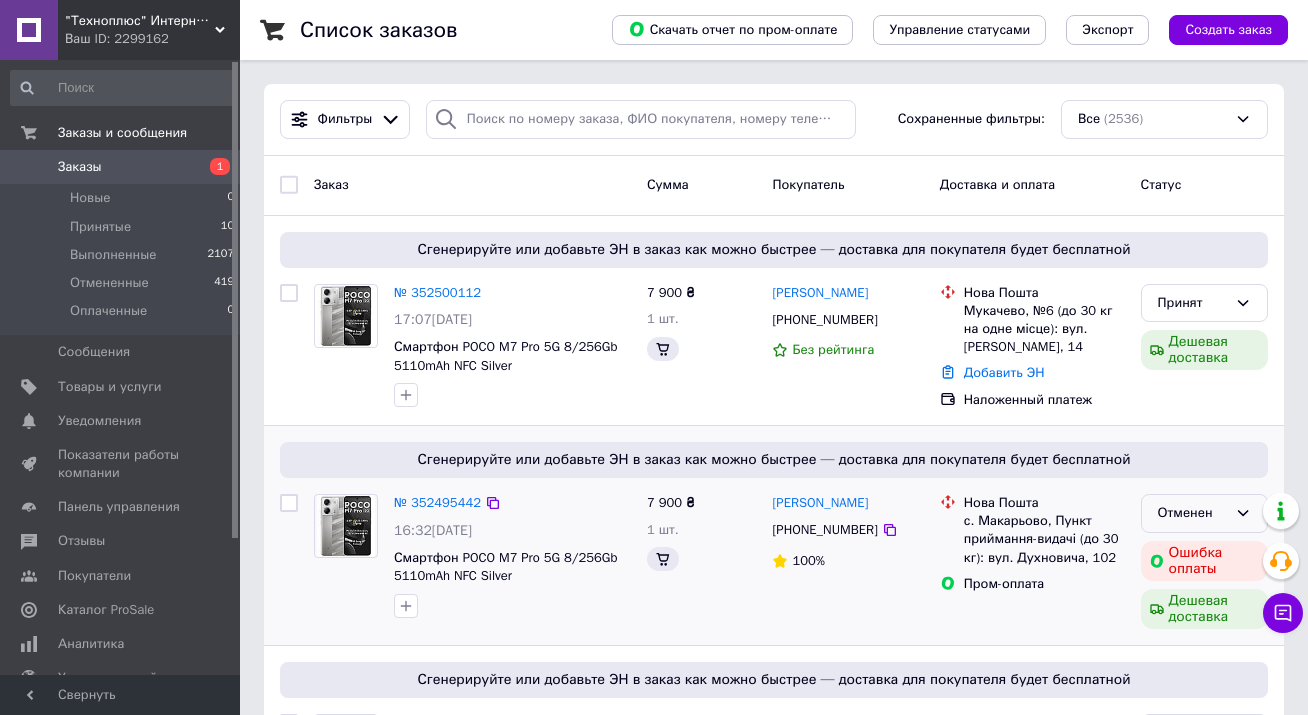 click 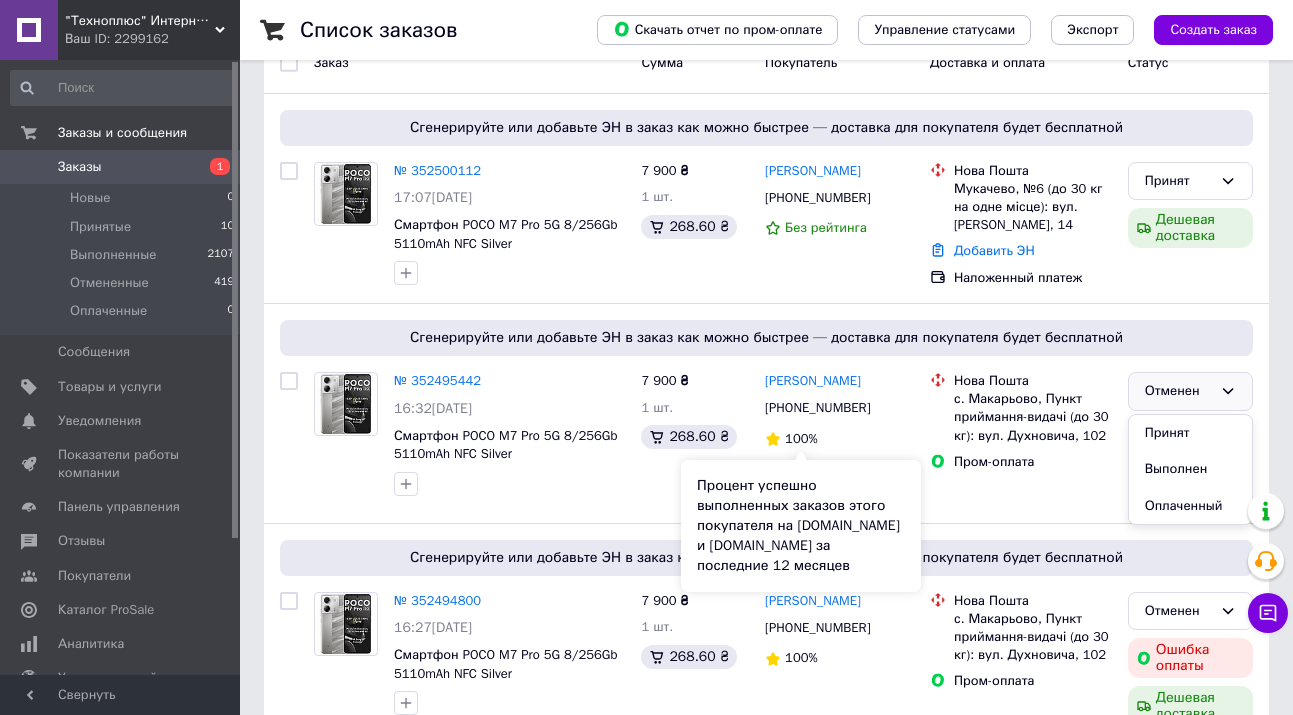 scroll, scrollTop: 100, scrollLeft: 0, axis: vertical 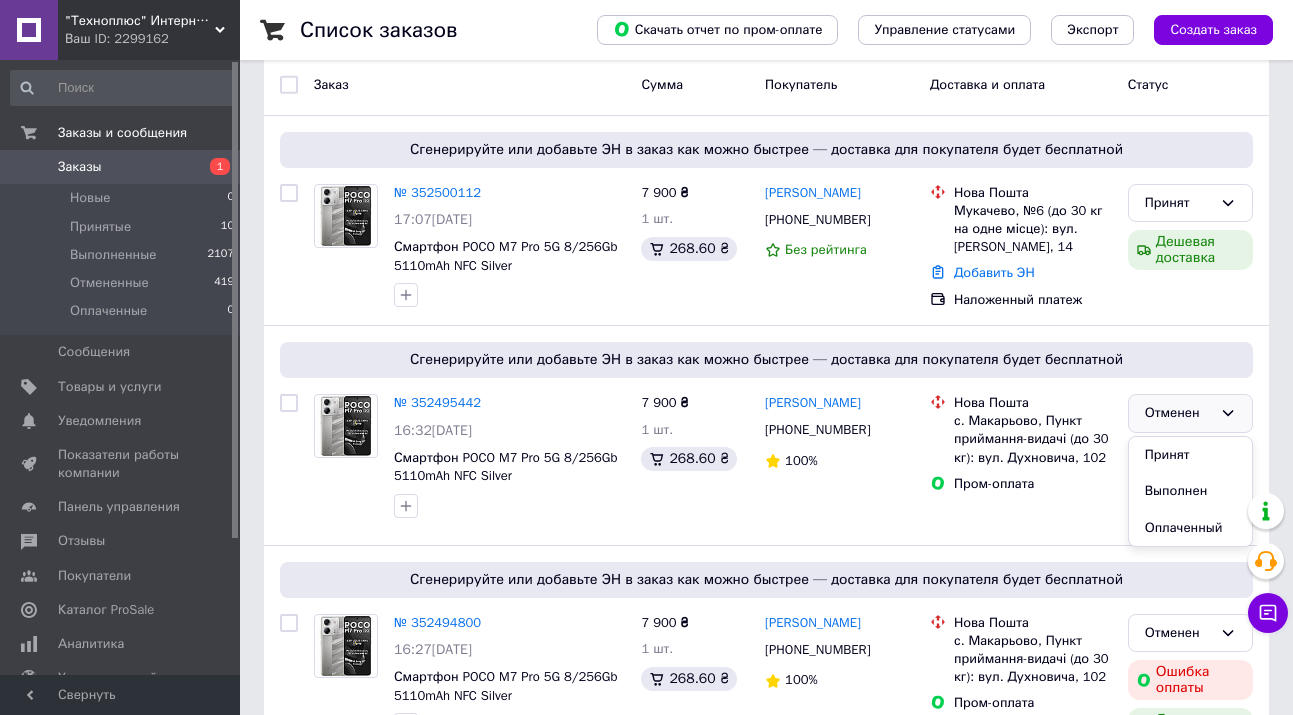 click on "Список заказов   Скачать отчет по пром-оплате Управление статусами Экспорт Создать заказ Фильтры Сохраненные фильтры: Все (2536) Заказ Сумма Покупатель Доставка и оплата Статус Сгенерируйте или добавьте ЭН в заказ как можно быстрее — доставка для покупателя будет бесплатной № 352500112 17:07, 13.07.2025 Смартфон POCO M7 Pro 5G 8/256Gb 5110mAh NFC Silver 7 900 ₴ 1 шт. 268.60 ₴ Любомир Кенез +380997461620 Без рейтинга Нова Пошта Мукачево, №6 (до 30 кг на одне місце): вул. Духновича, 14 Добавить ЭН Наложенный платеж Принят Дешевая доставка № 352495442 16:32, 13.07.2025 Смартфон POCO M7 Pro 5G 8/256Gb 5110mAh NFC Silver 7 900 ₴ 1 шт. 100% 97%" at bounding box center (766, 5176) 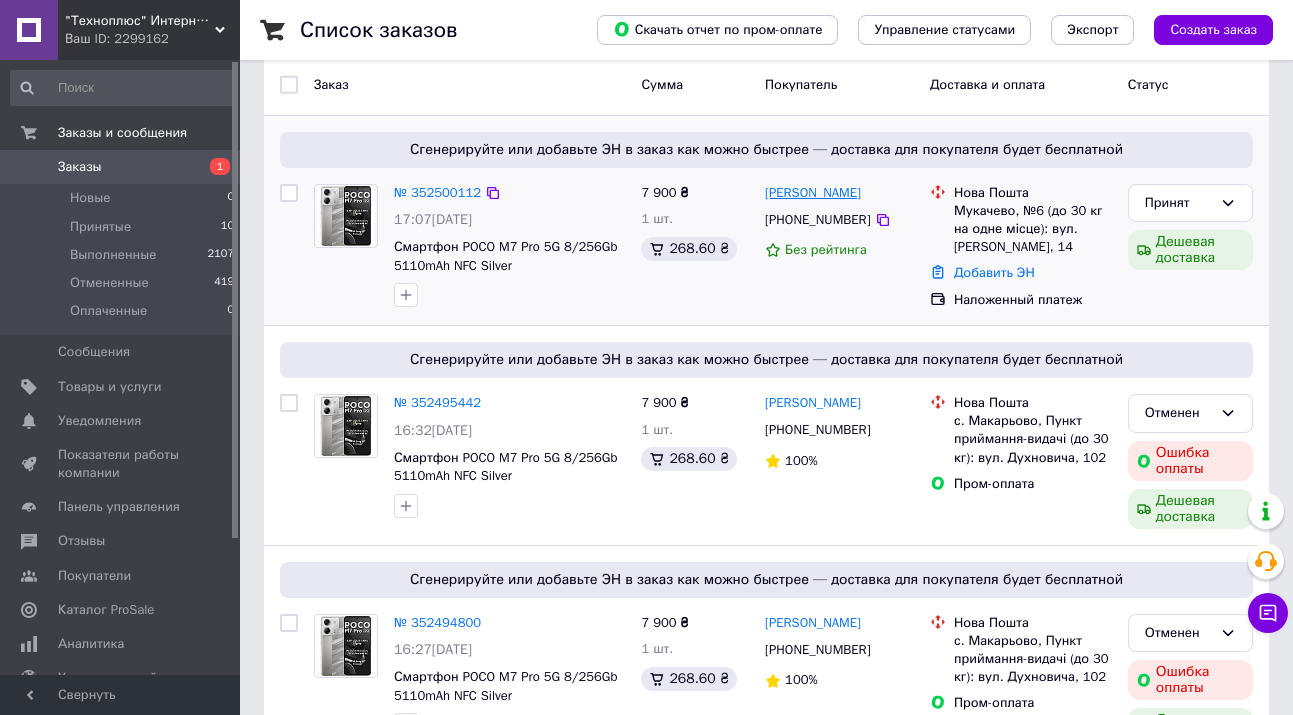 click on "[PERSON_NAME]" at bounding box center [813, 193] 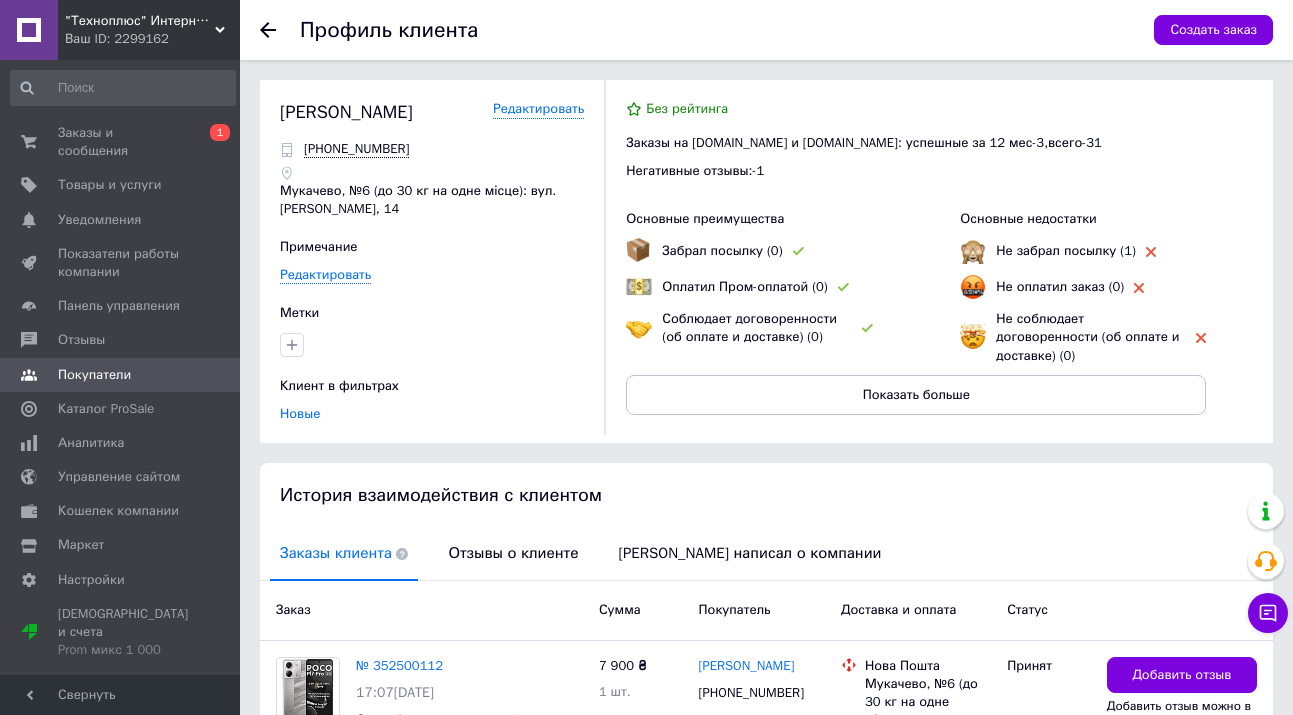 scroll, scrollTop: 163, scrollLeft: 0, axis: vertical 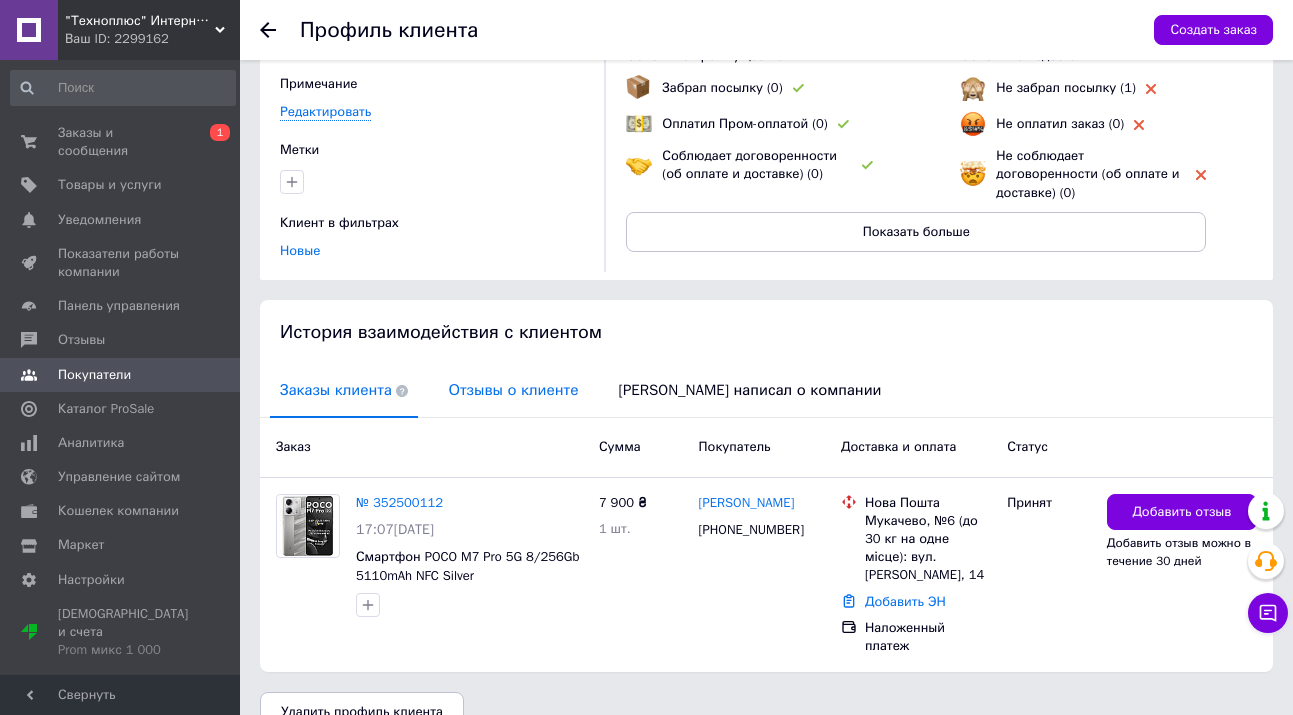 click on "Отзывы о клиенте" at bounding box center (513, 390) 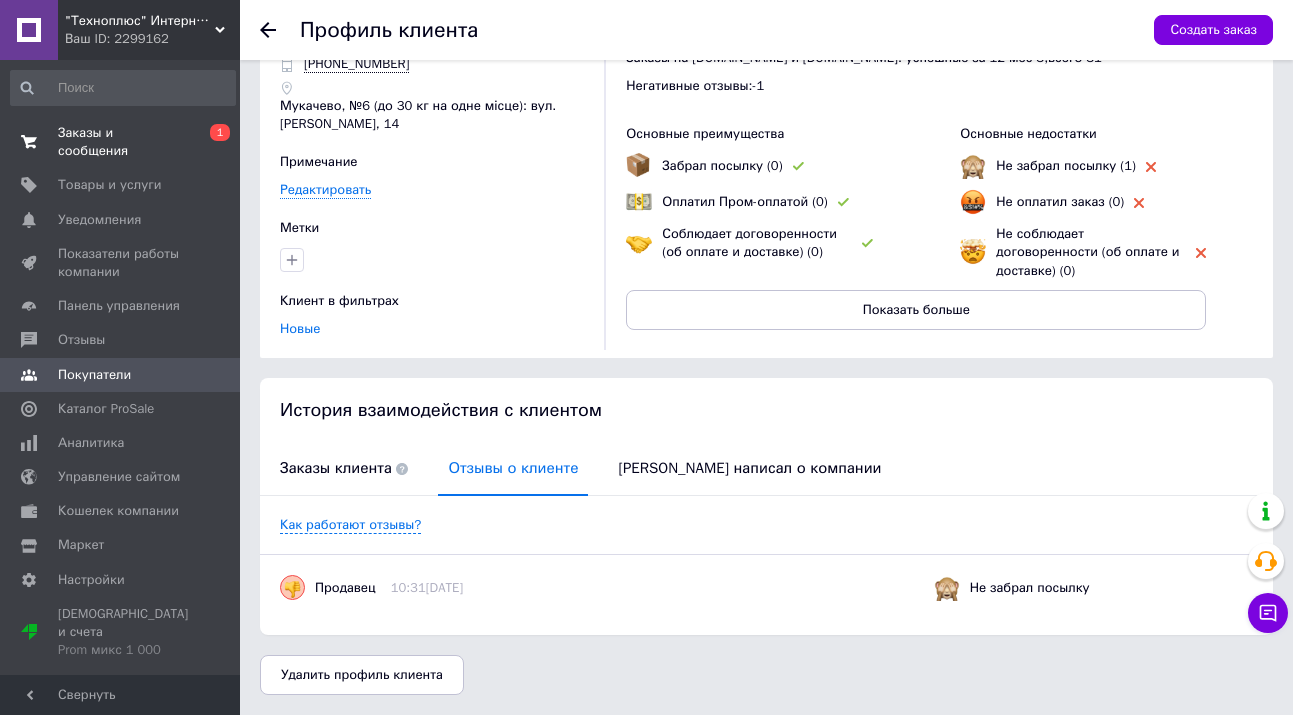 click on "Заказы и сообщения" at bounding box center (121, 142) 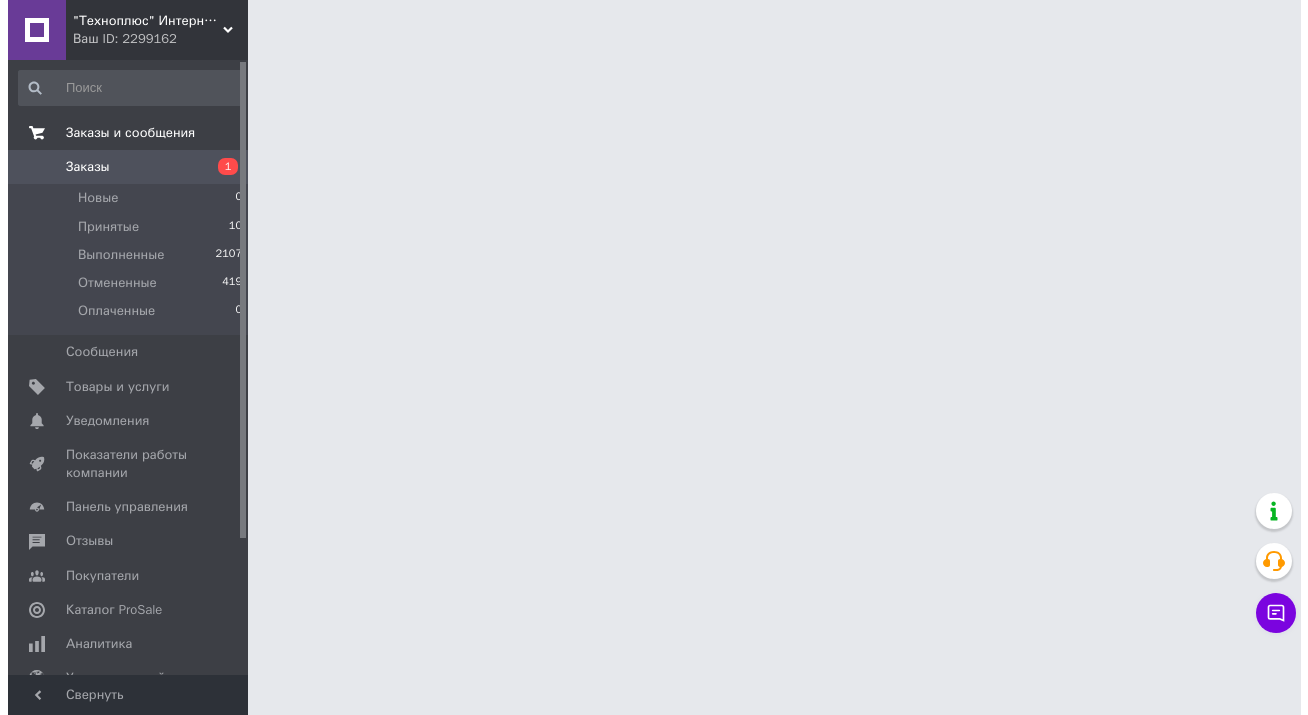 scroll, scrollTop: 0, scrollLeft: 0, axis: both 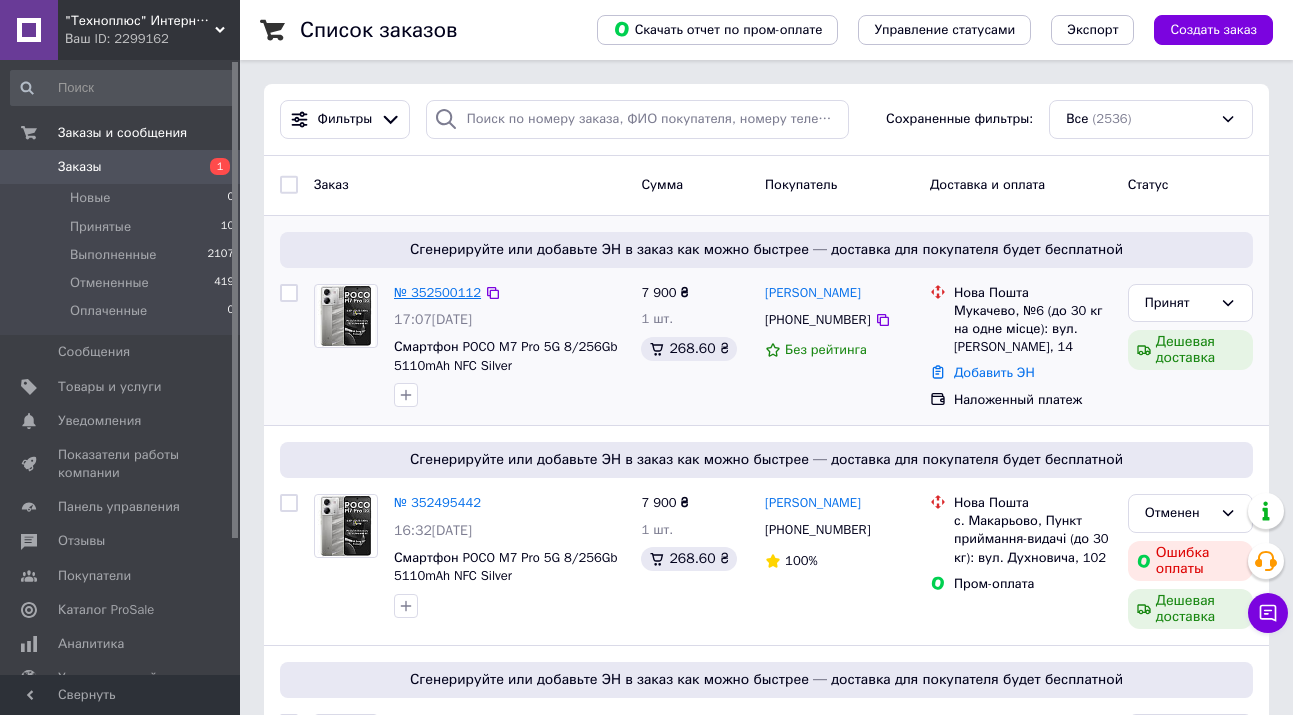 click on "№ 352500112" at bounding box center [437, 292] 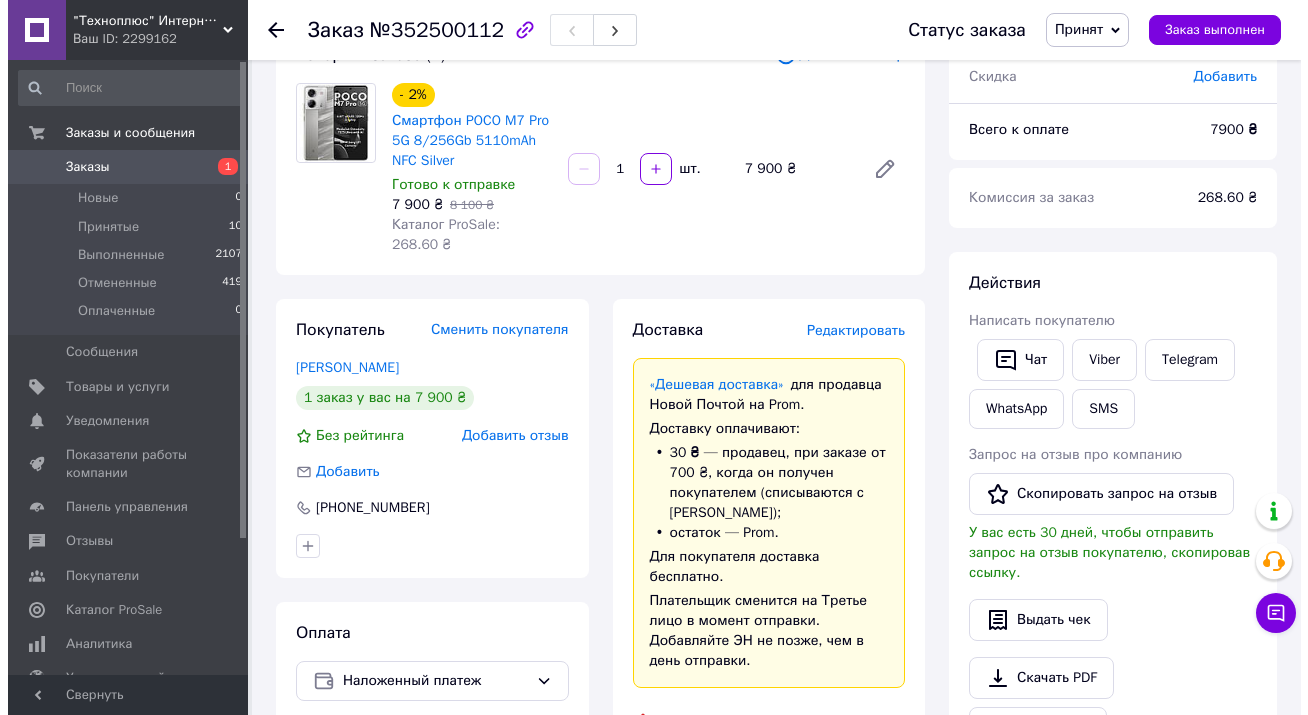 scroll, scrollTop: 200, scrollLeft: 0, axis: vertical 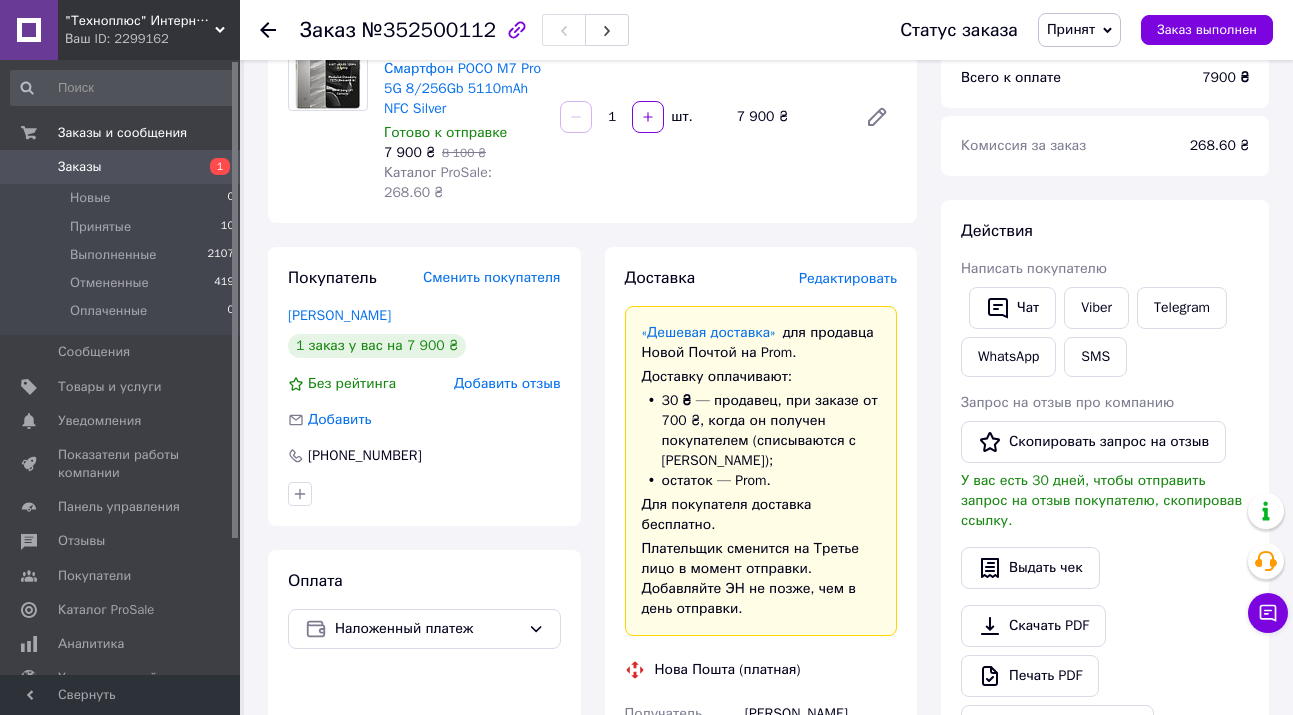 click on "Редактировать" at bounding box center (848, 278) 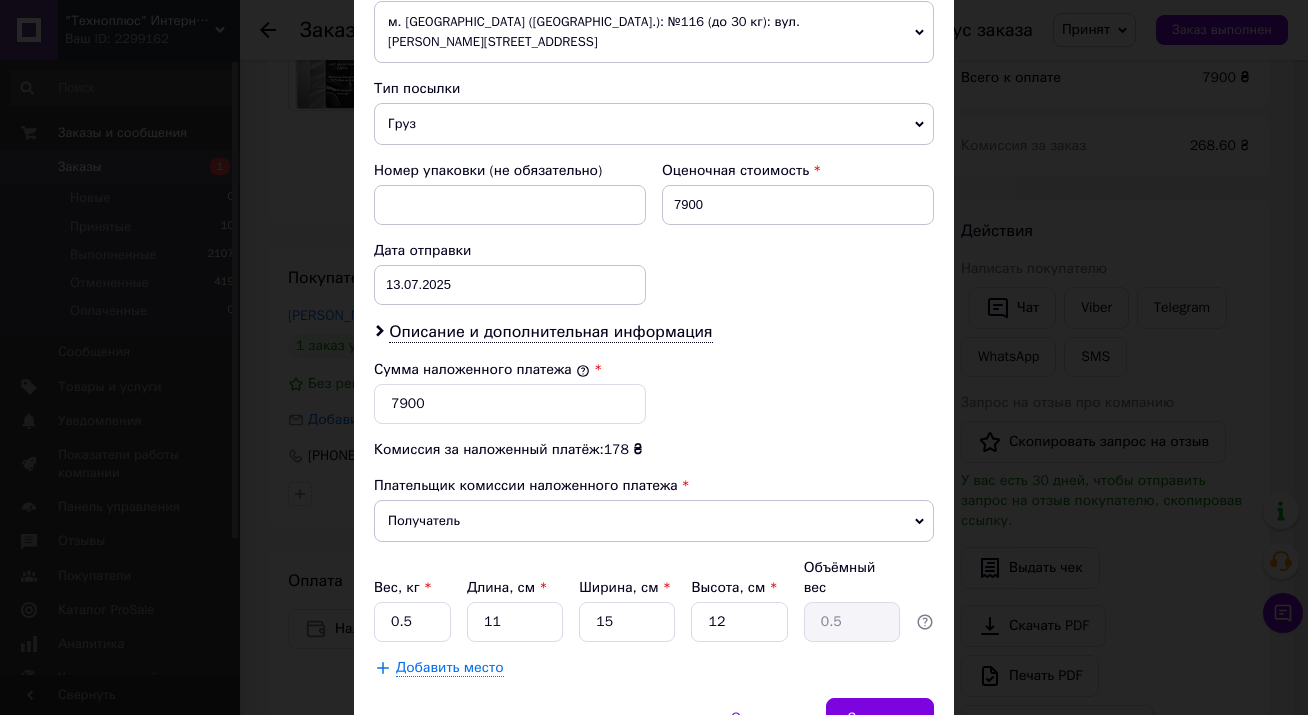 scroll, scrollTop: 811, scrollLeft: 0, axis: vertical 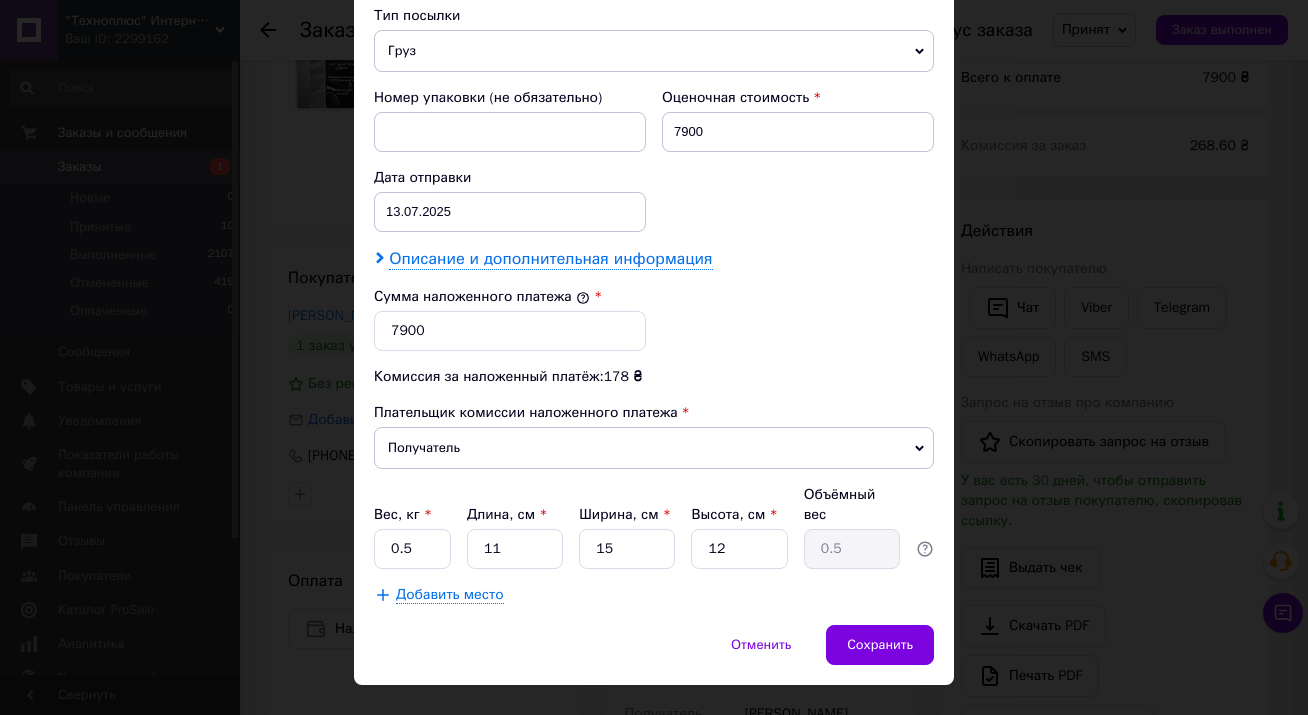 click on "Описание и дополнительная информация" at bounding box center (550, 259) 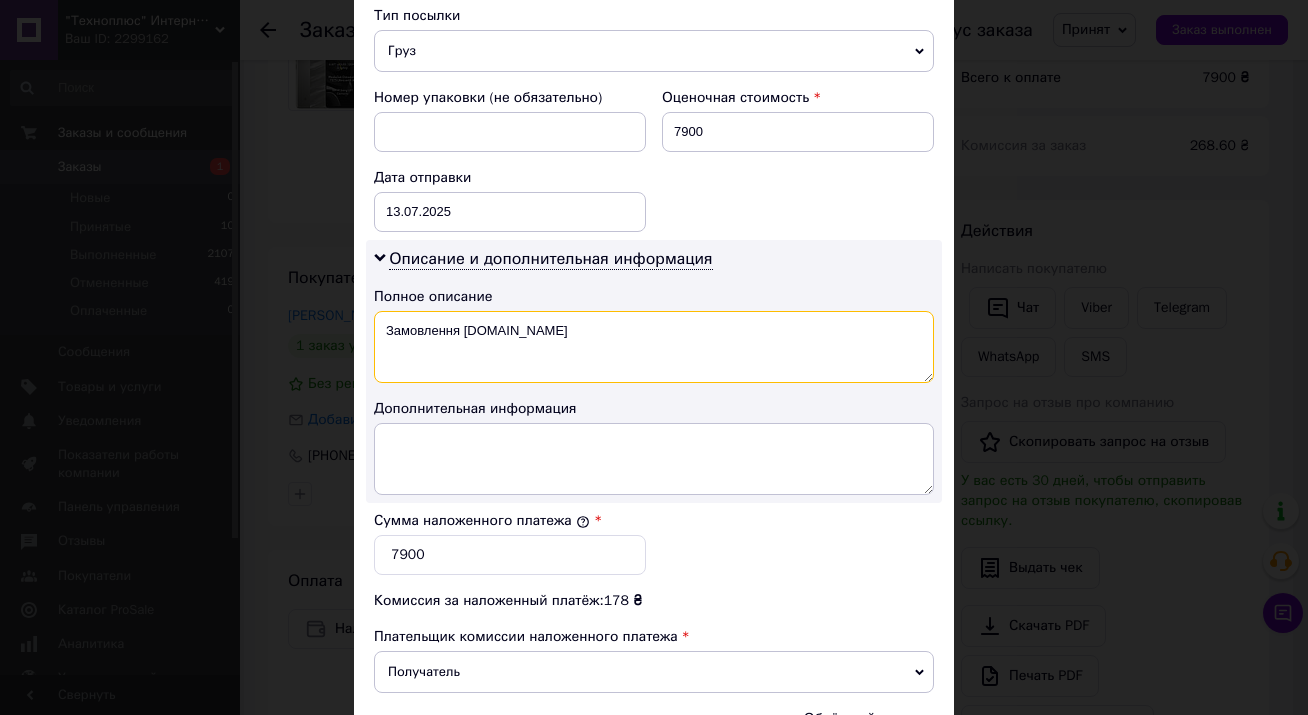 click on "Замовлення Prom.ua" at bounding box center [654, 347] 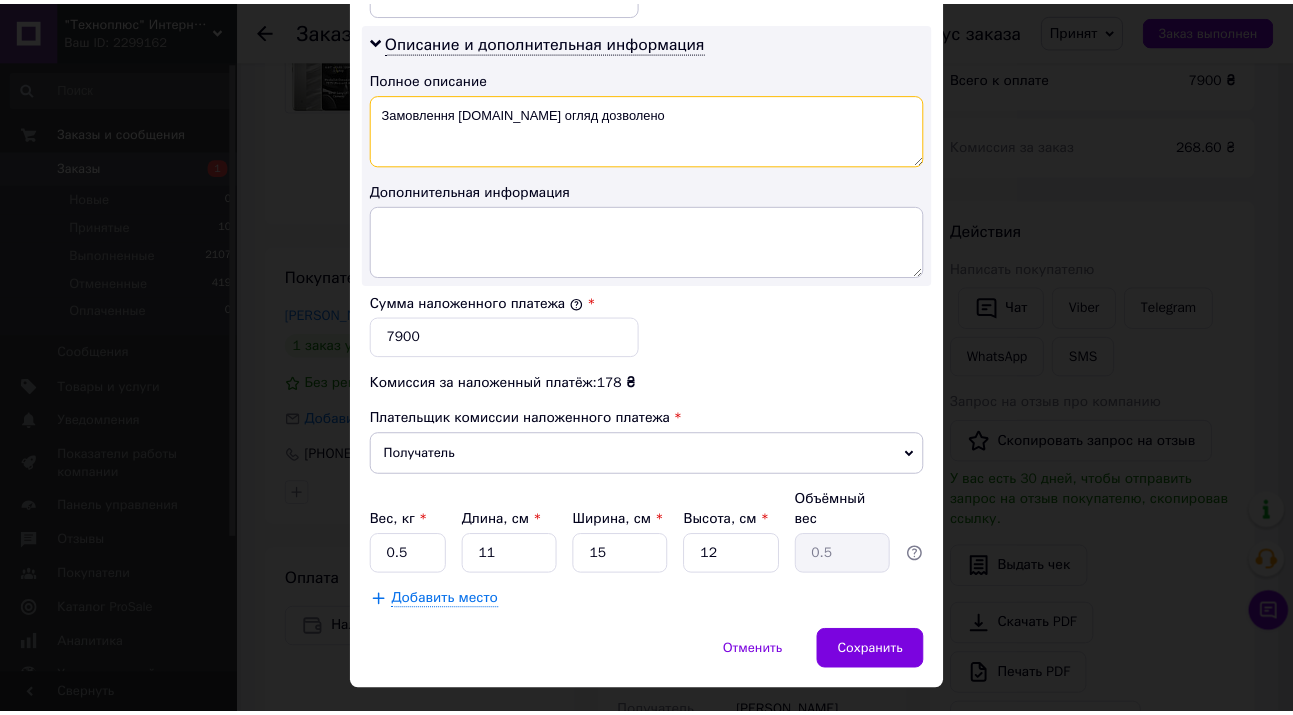 scroll, scrollTop: 1035, scrollLeft: 0, axis: vertical 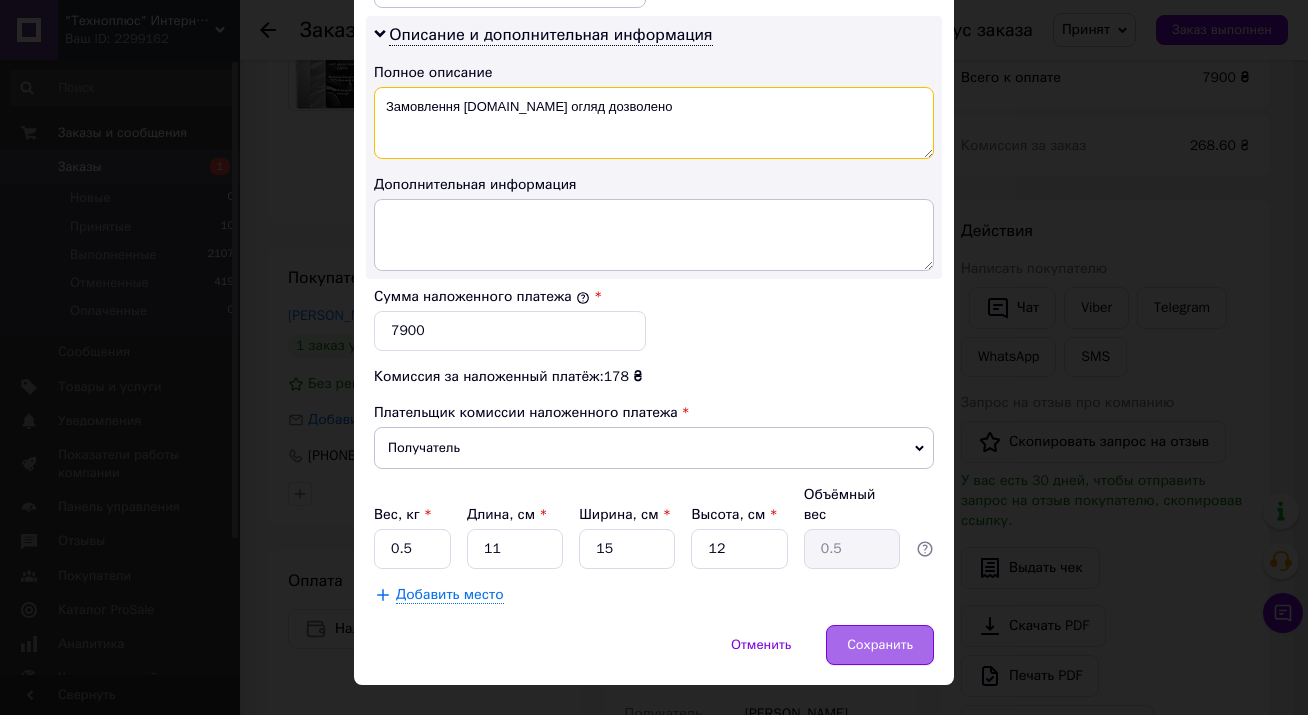 type on "Замовлення Prom.ua огляд дозволено" 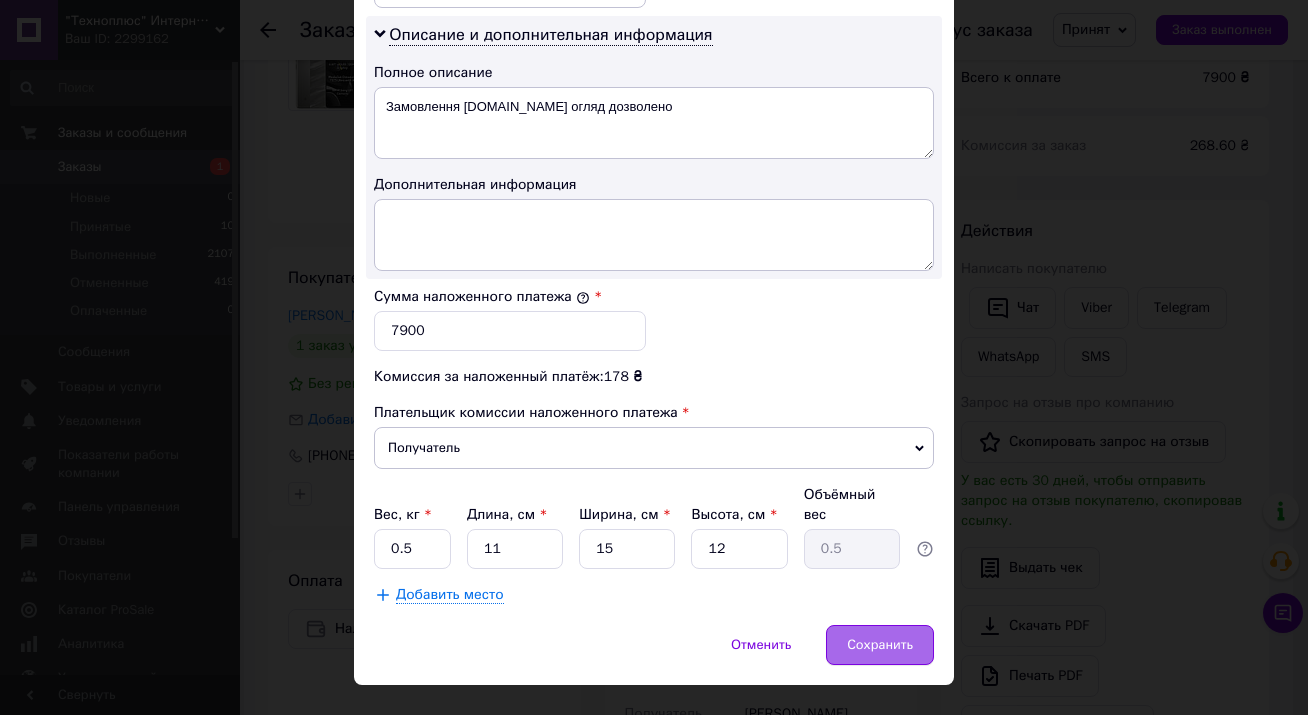 click on "Сохранить" at bounding box center [880, 645] 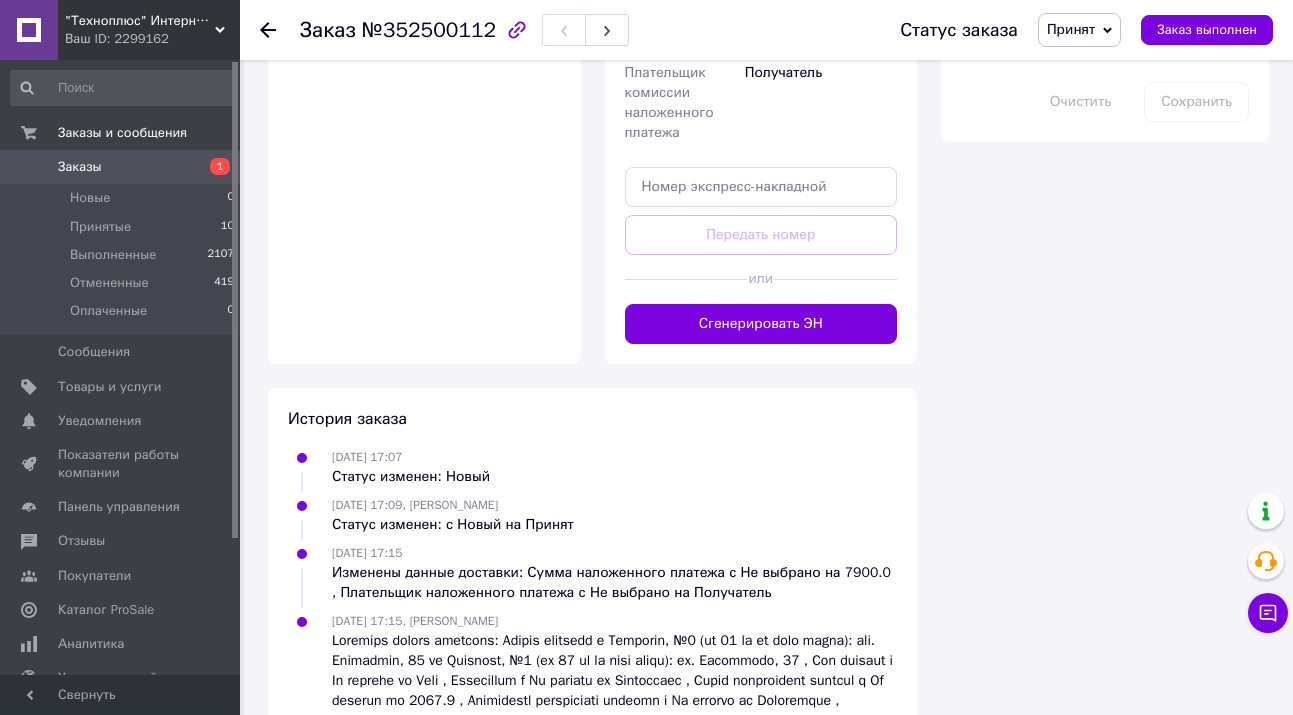scroll, scrollTop: 1189, scrollLeft: 0, axis: vertical 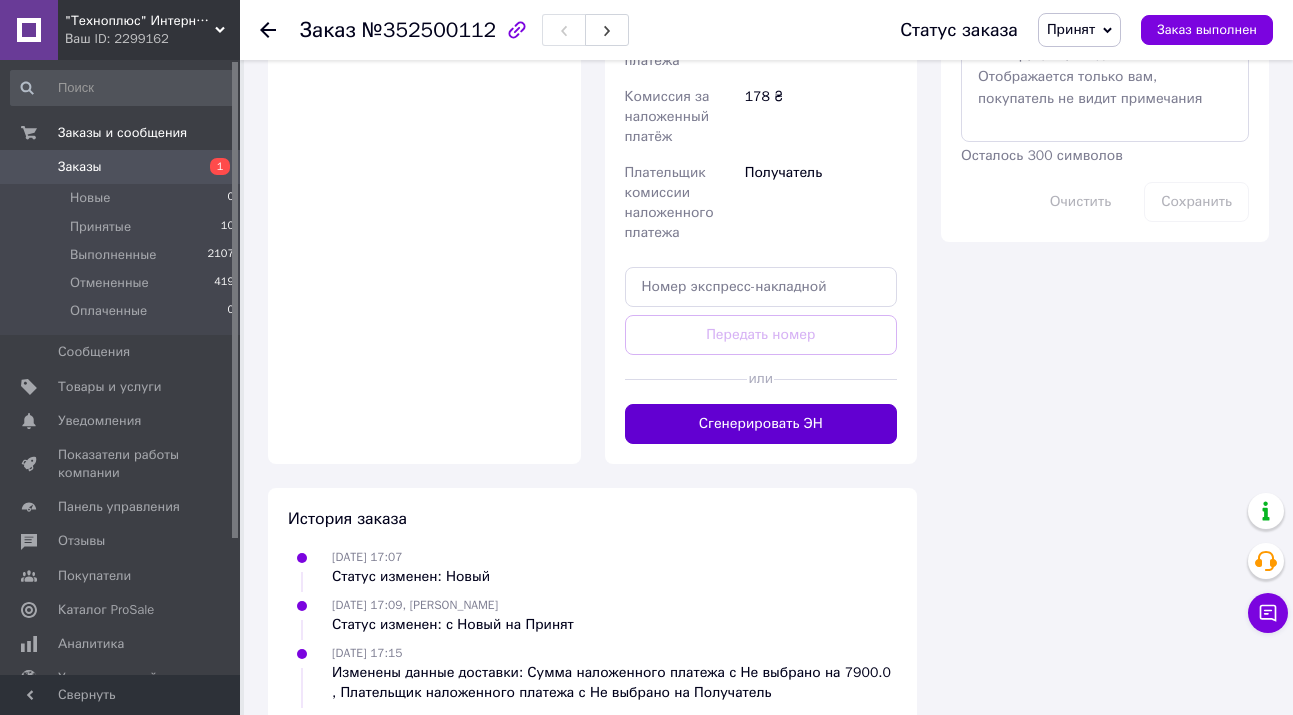 click on "Сгенерировать ЭН" at bounding box center [761, 424] 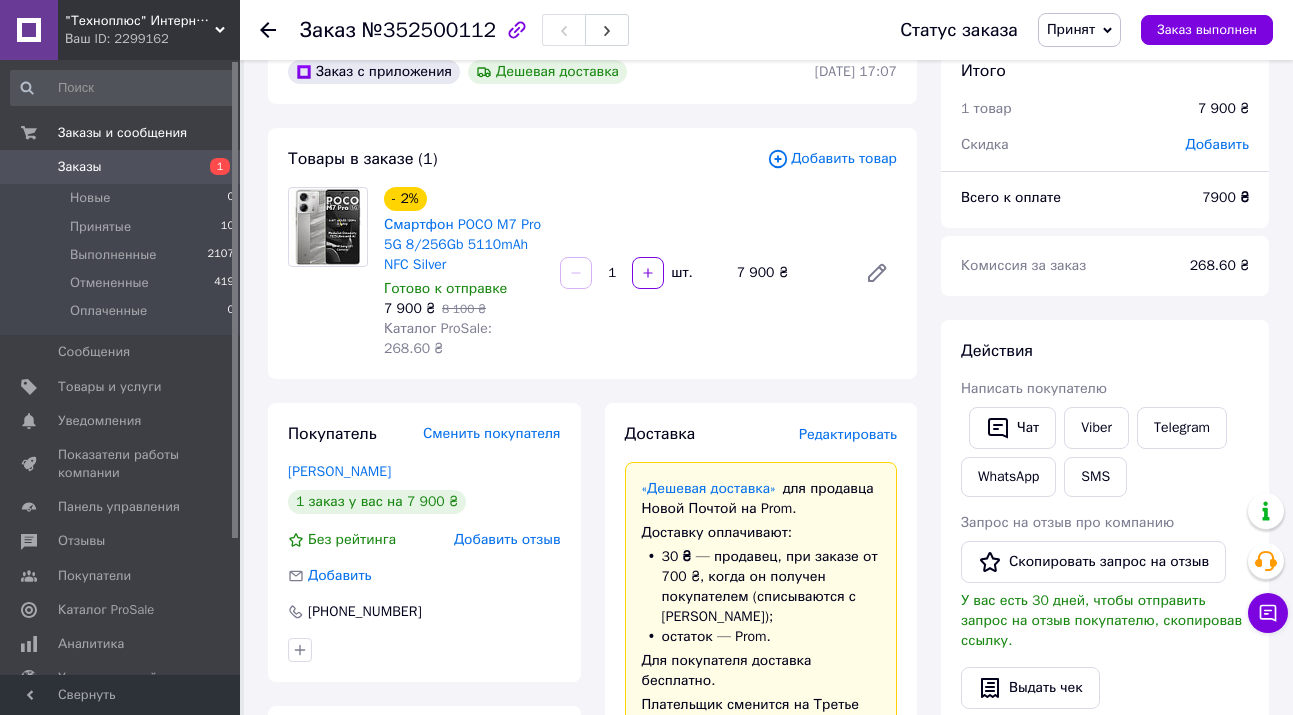 scroll, scrollTop: 0, scrollLeft: 0, axis: both 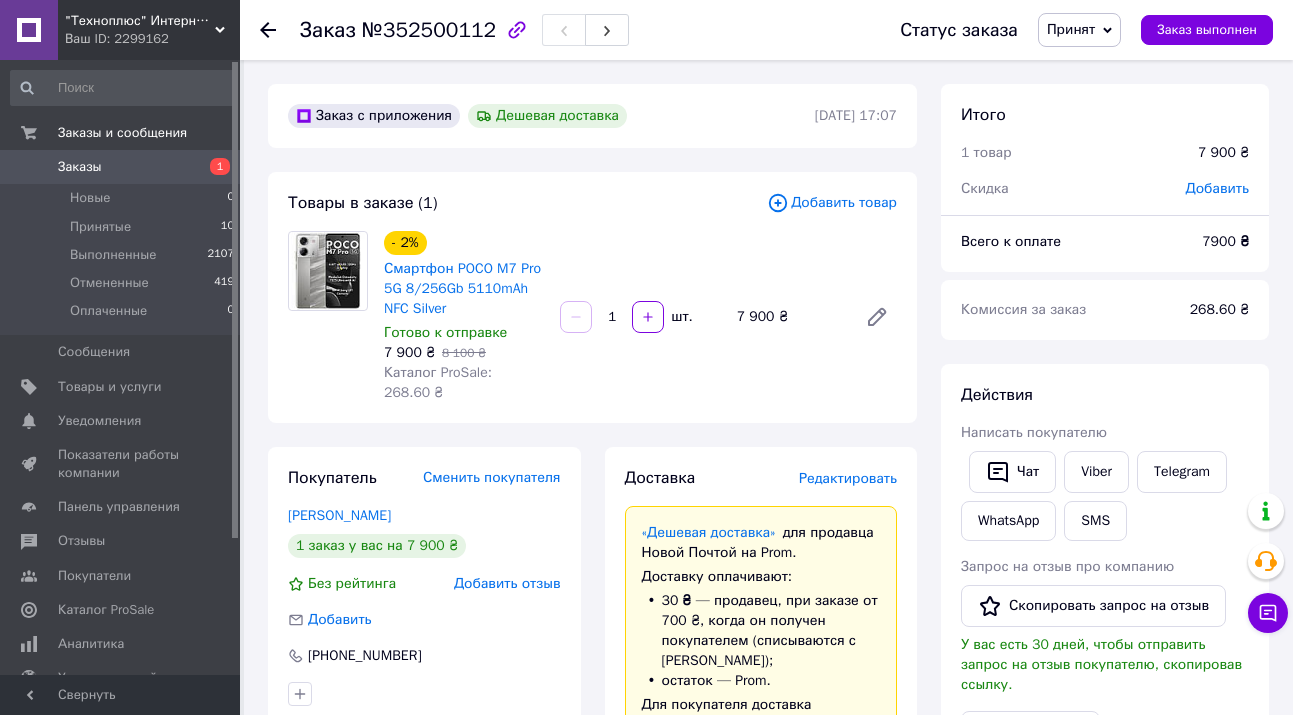click on "Заказы" at bounding box center (80, 167) 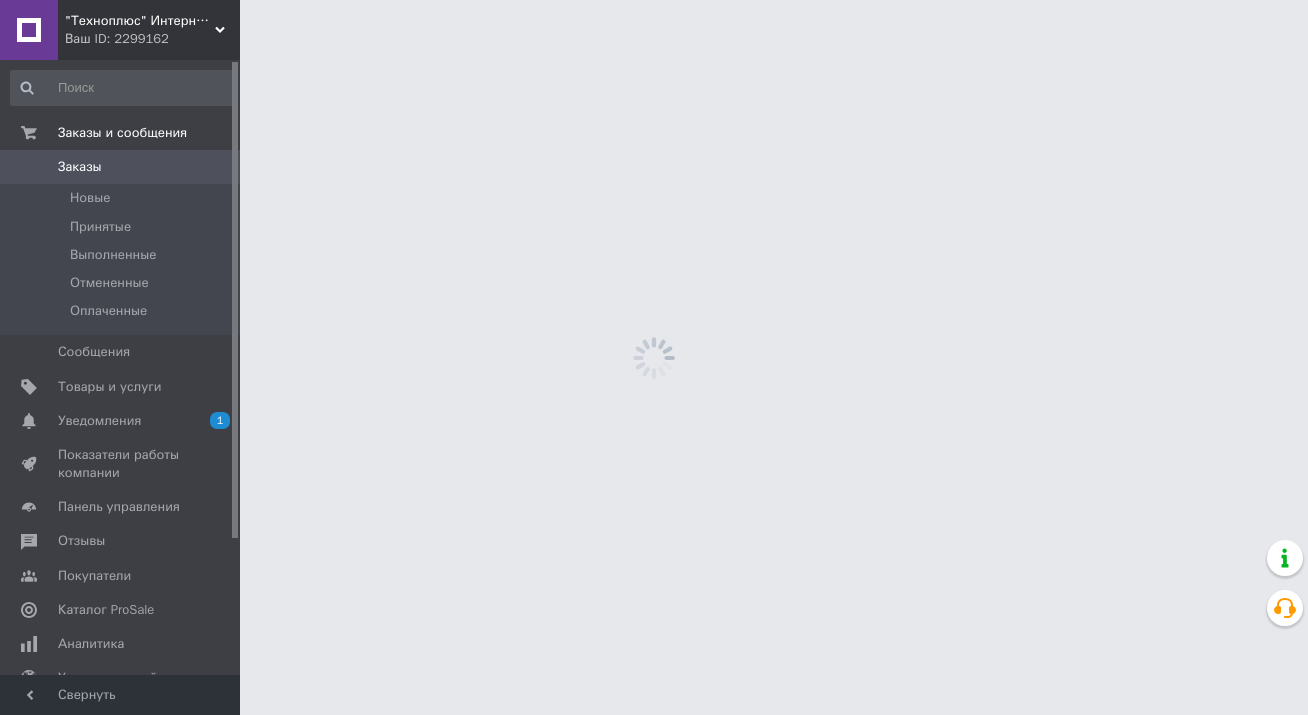 scroll, scrollTop: 0, scrollLeft: 0, axis: both 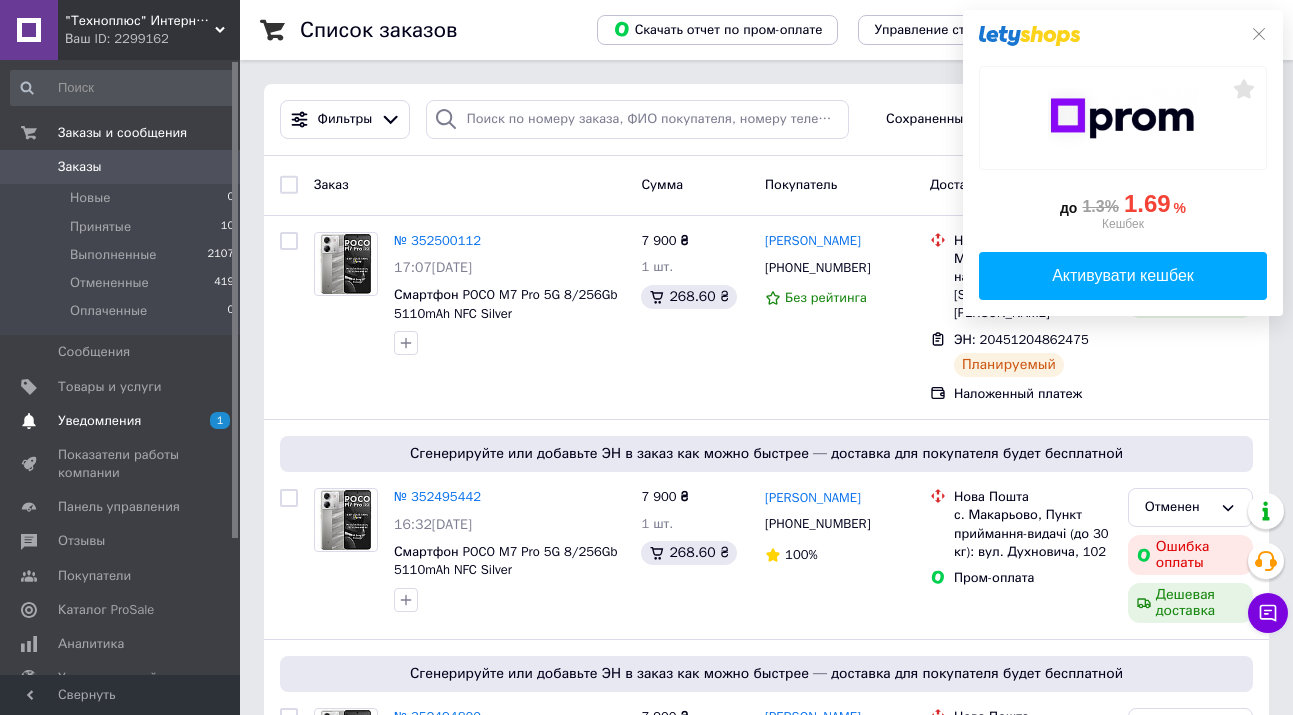click on "Уведомления 1 0" at bounding box center (123, 421) 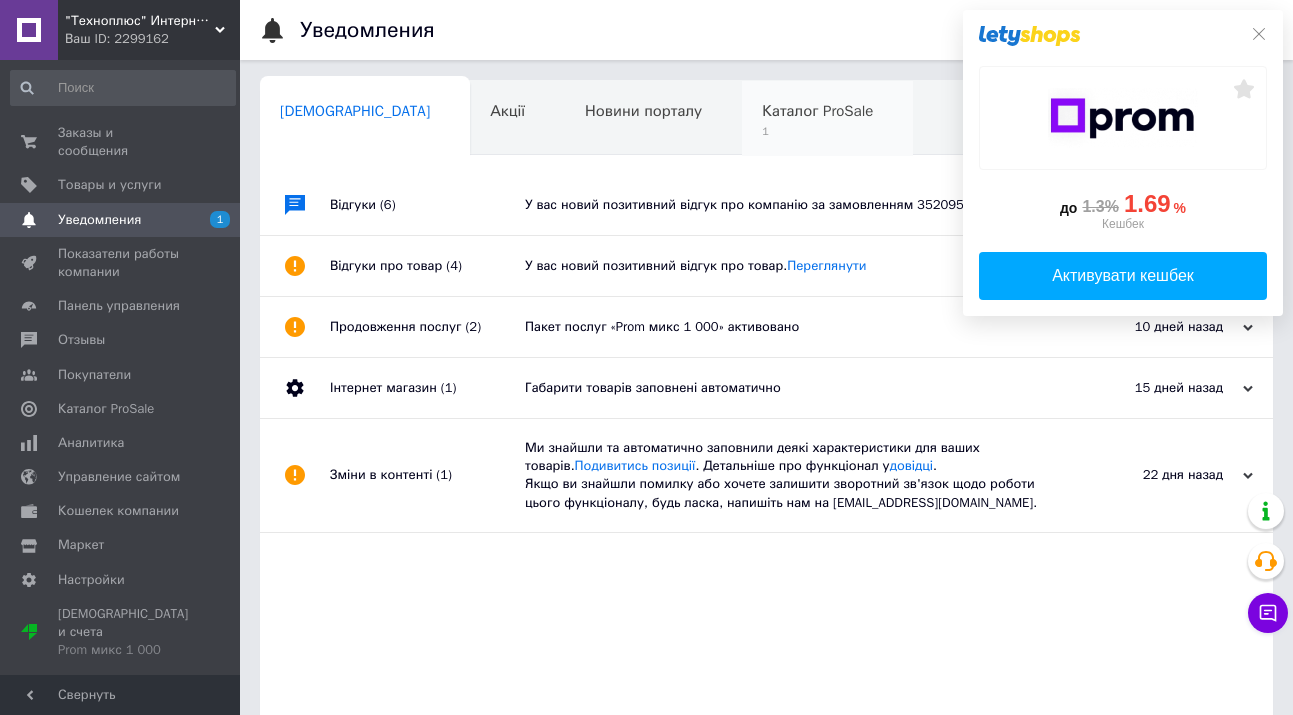 click on "Каталог ProSale" at bounding box center (817, 111) 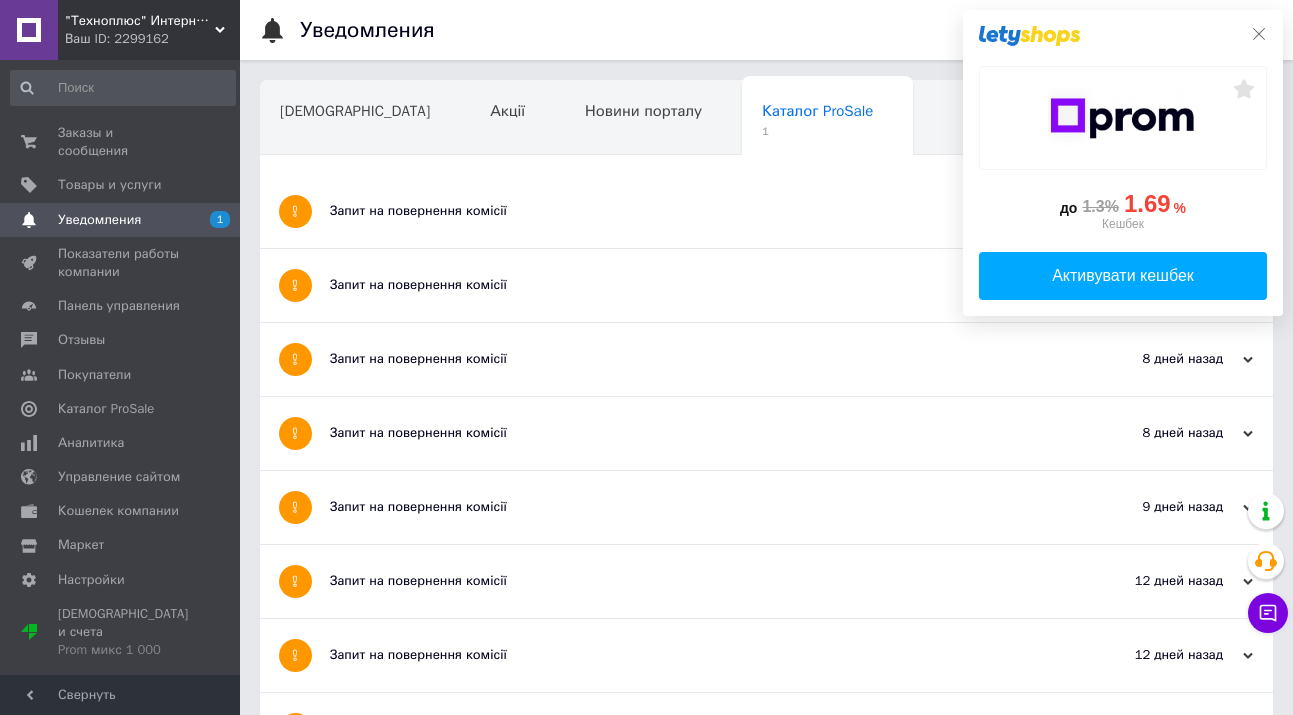 click 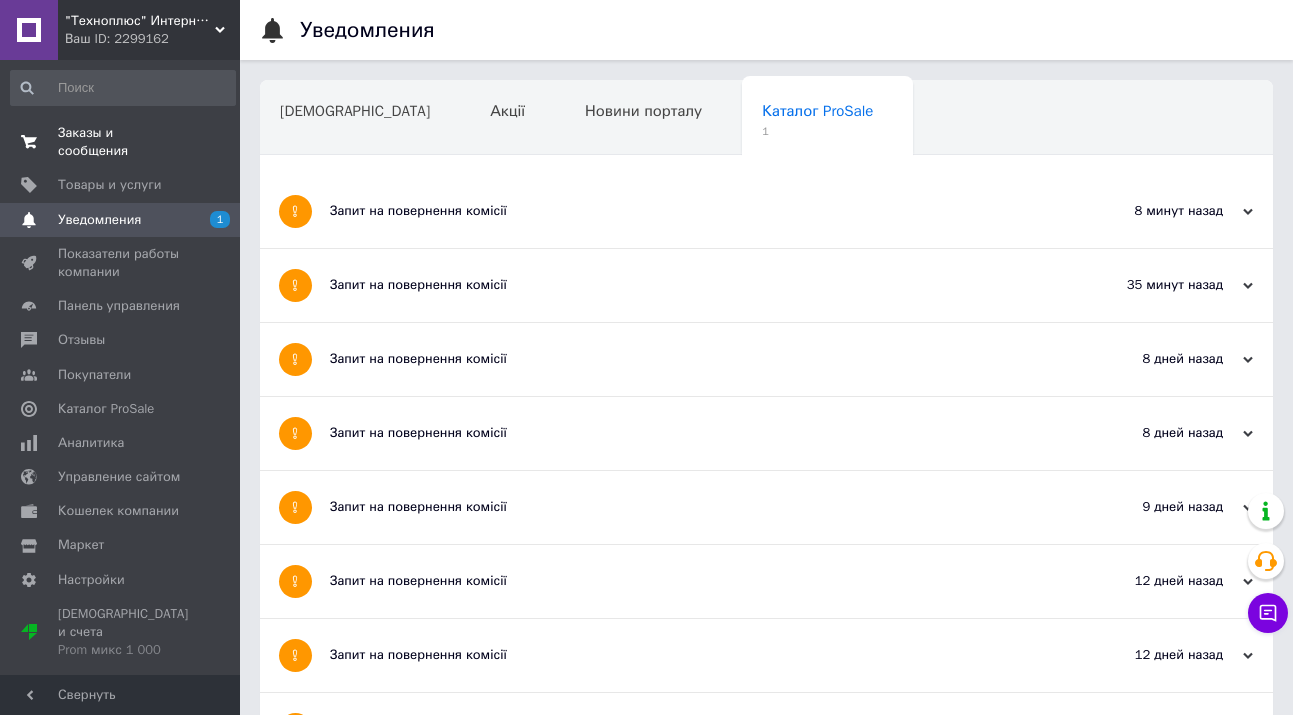 click on "Заказы и сообщения" at bounding box center (121, 142) 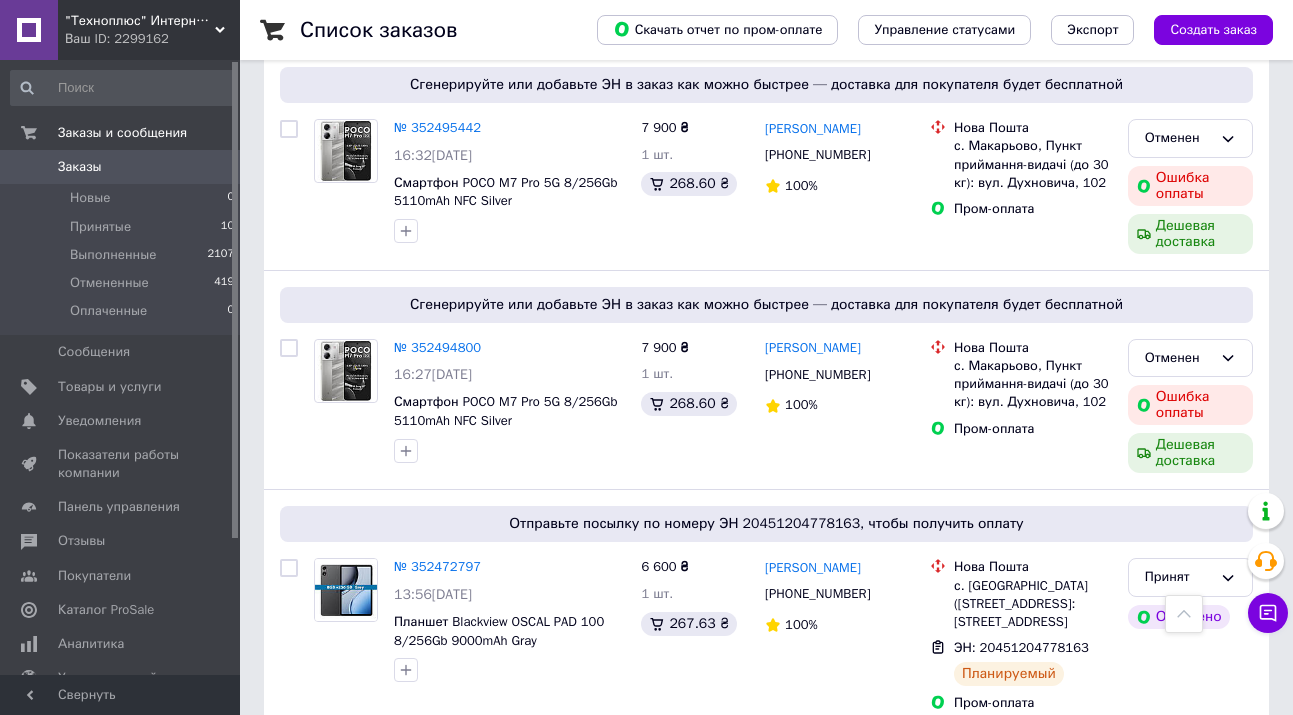scroll, scrollTop: 0, scrollLeft: 0, axis: both 